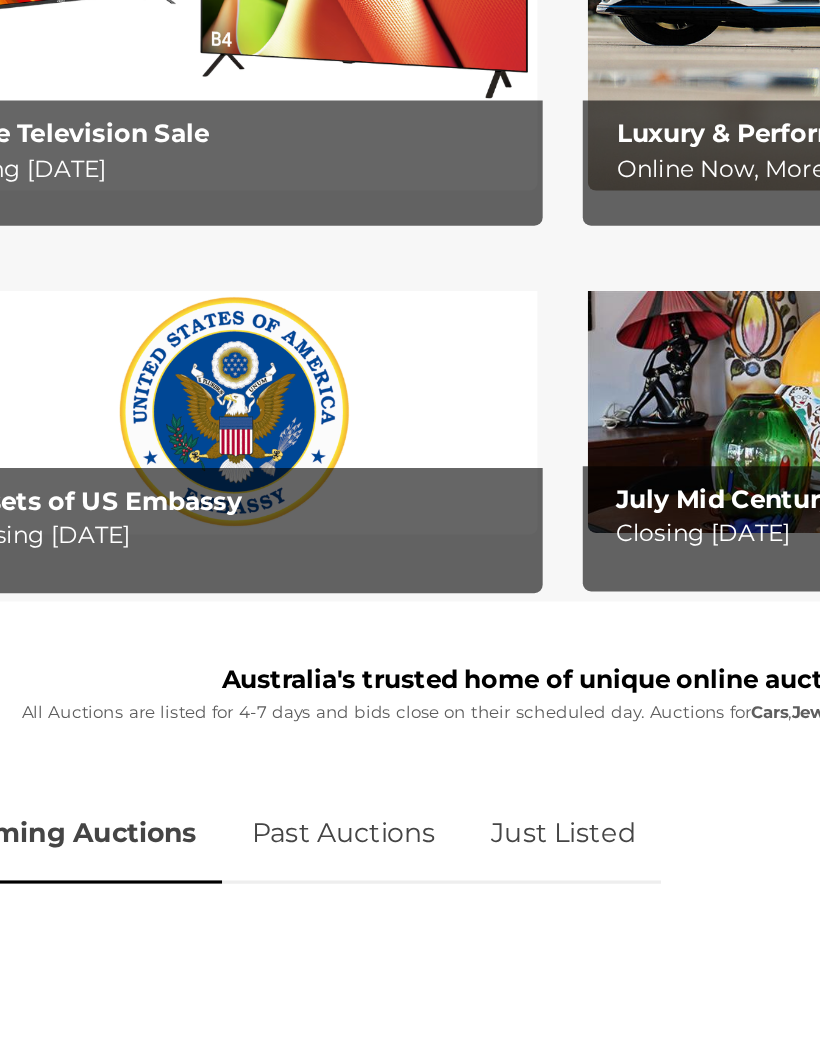 scroll, scrollTop: 387, scrollLeft: 73, axis: both 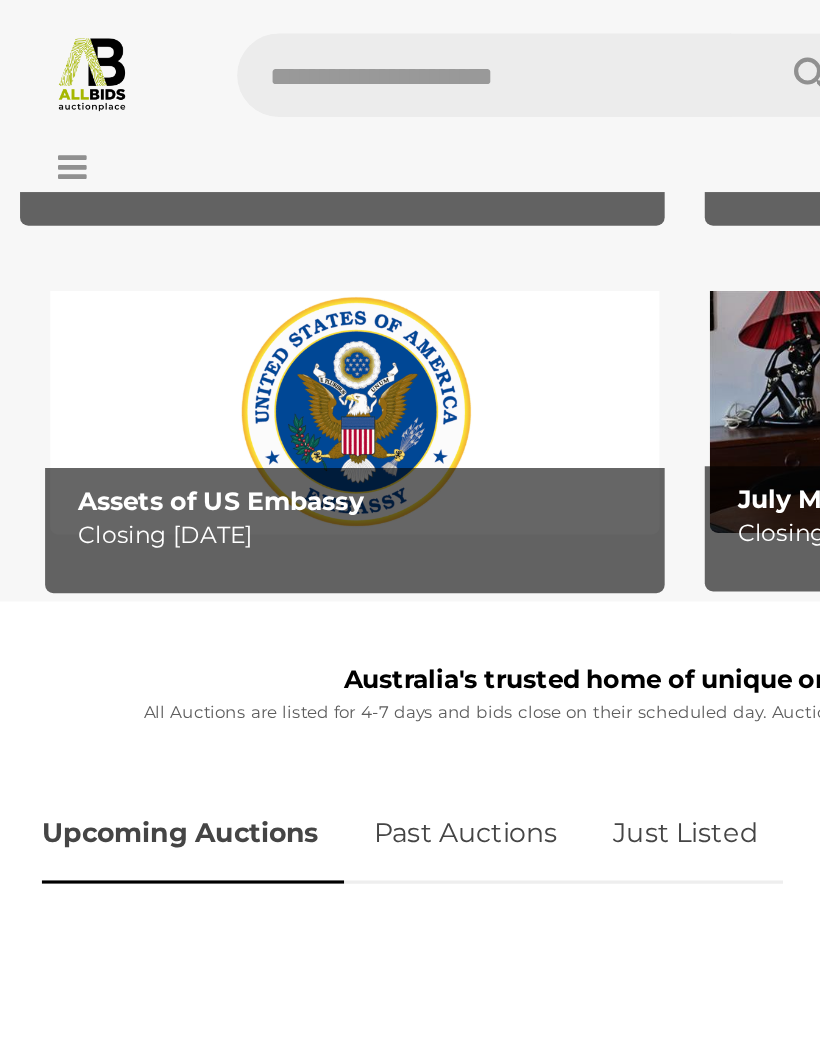 click at bounding box center [55, 43] 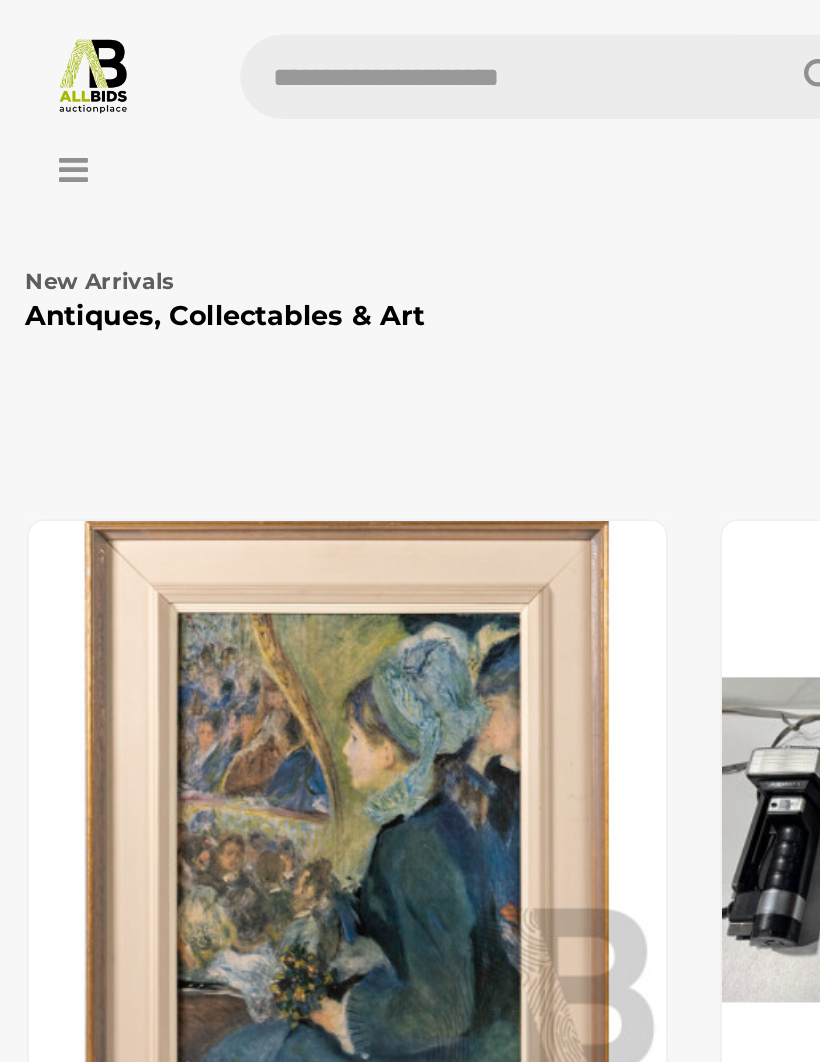 scroll, scrollTop: 5501, scrollLeft: 0, axis: vertical 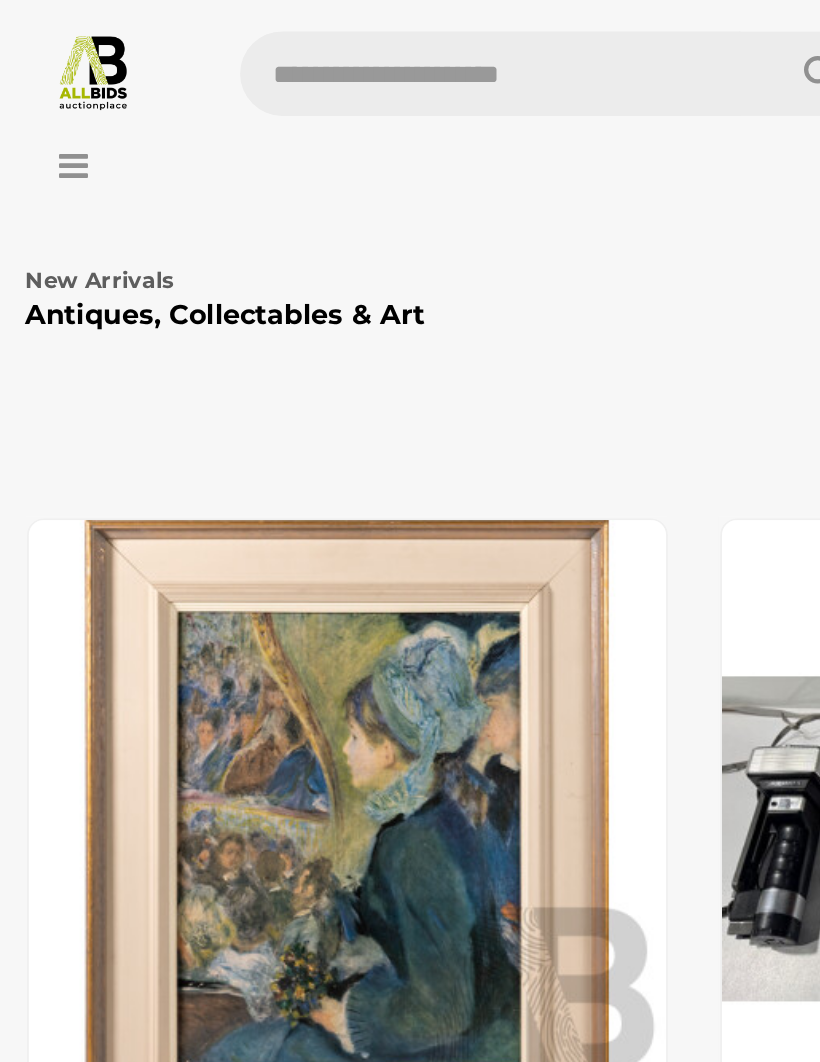 click on "Antiques, Collectables & Art" at bounding box center [133, 187] 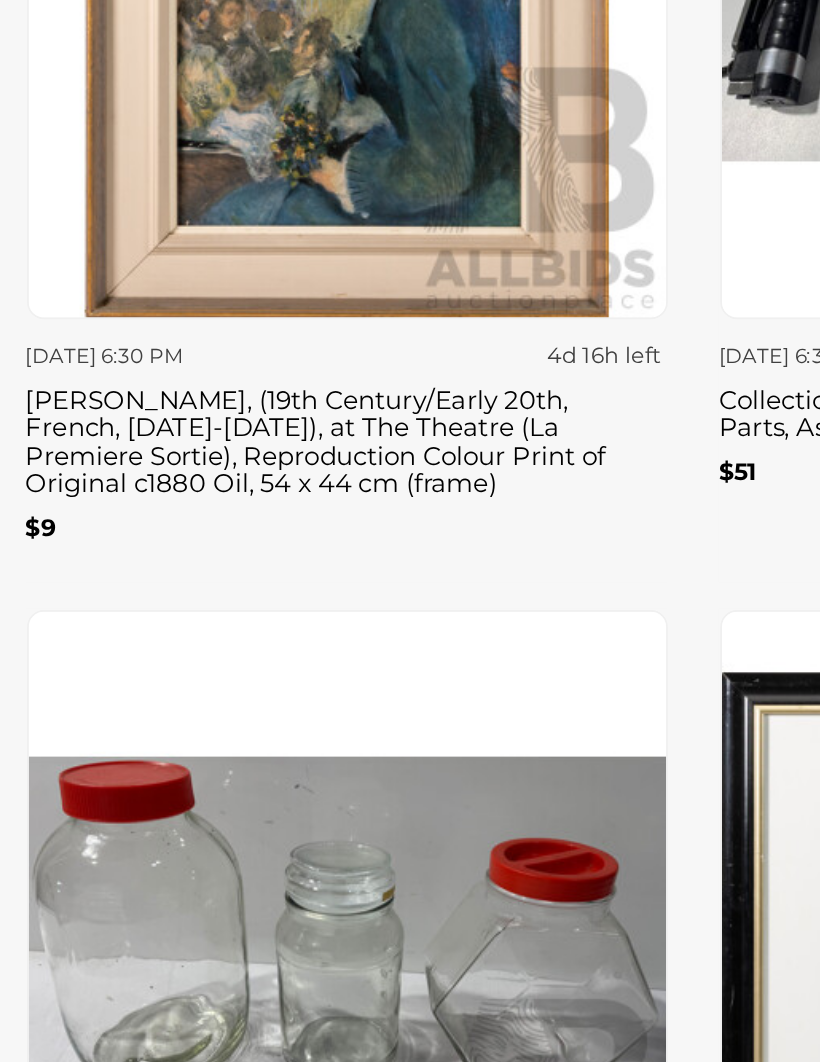 scroll, scrollTop: 5607, scrollLeft: 0, axis: vertical 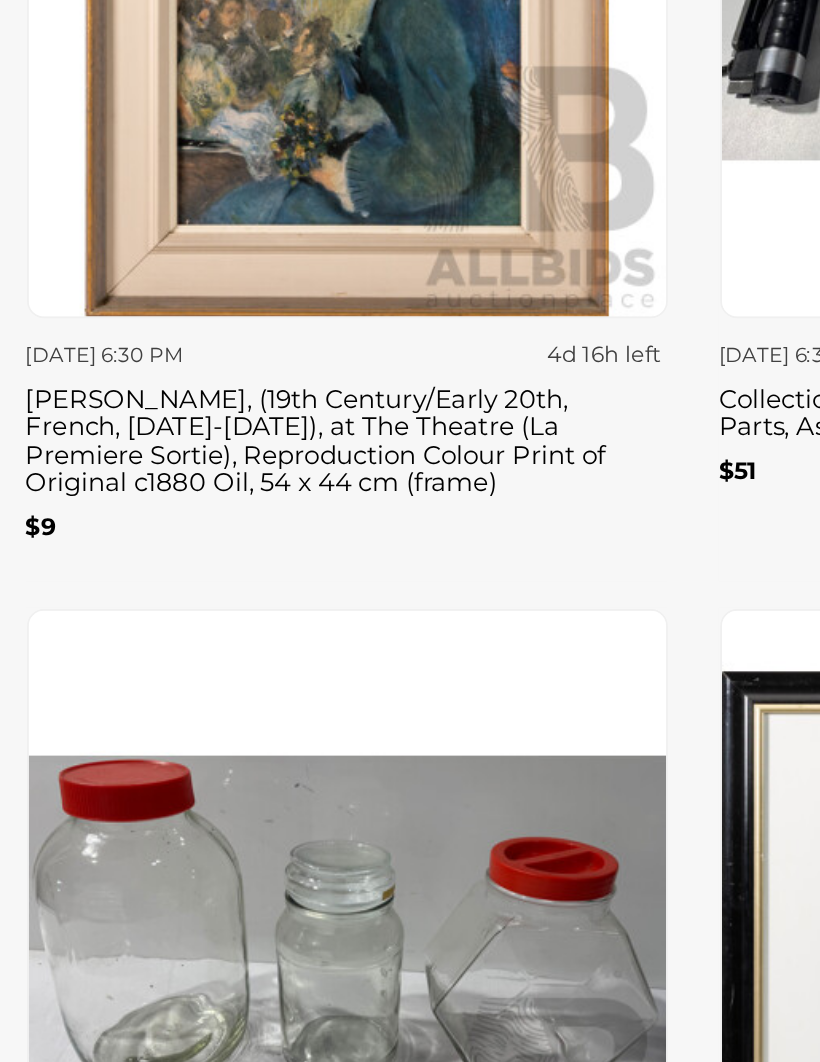 click on "[DATE] 6:30 PM" at bounding box center [106, 603] 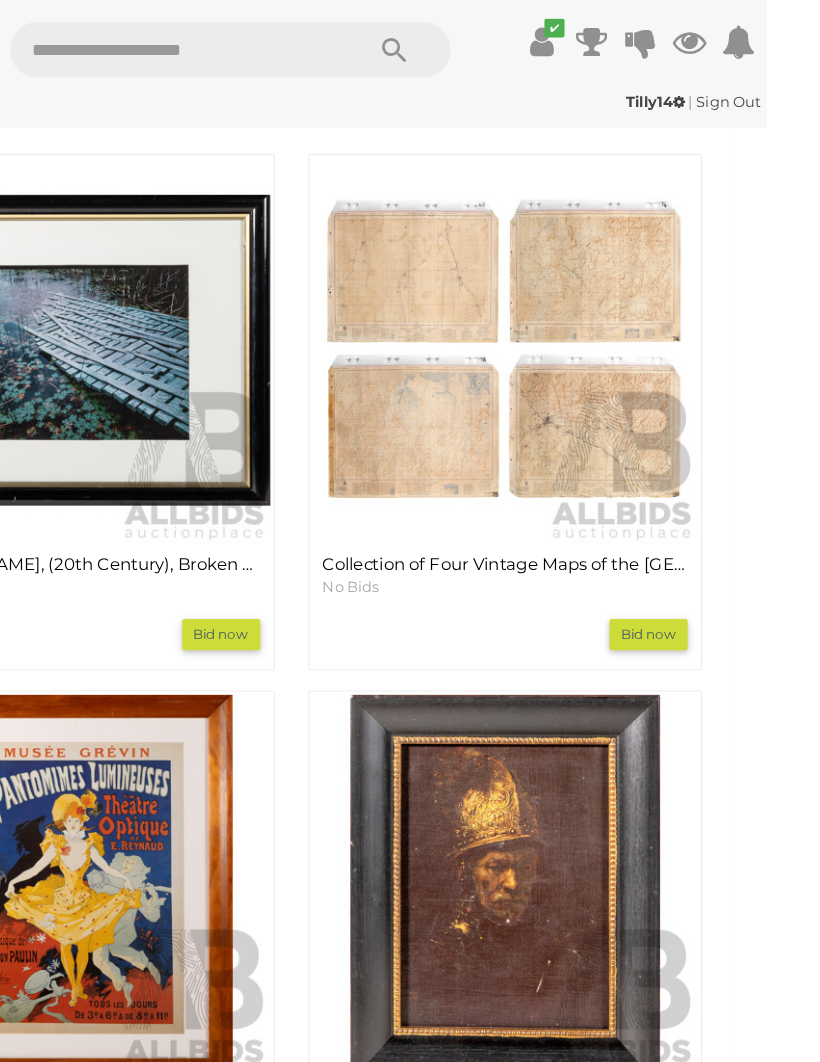 scroll, scrollTop: 2329, scrollLeft: 0, axis: vertical 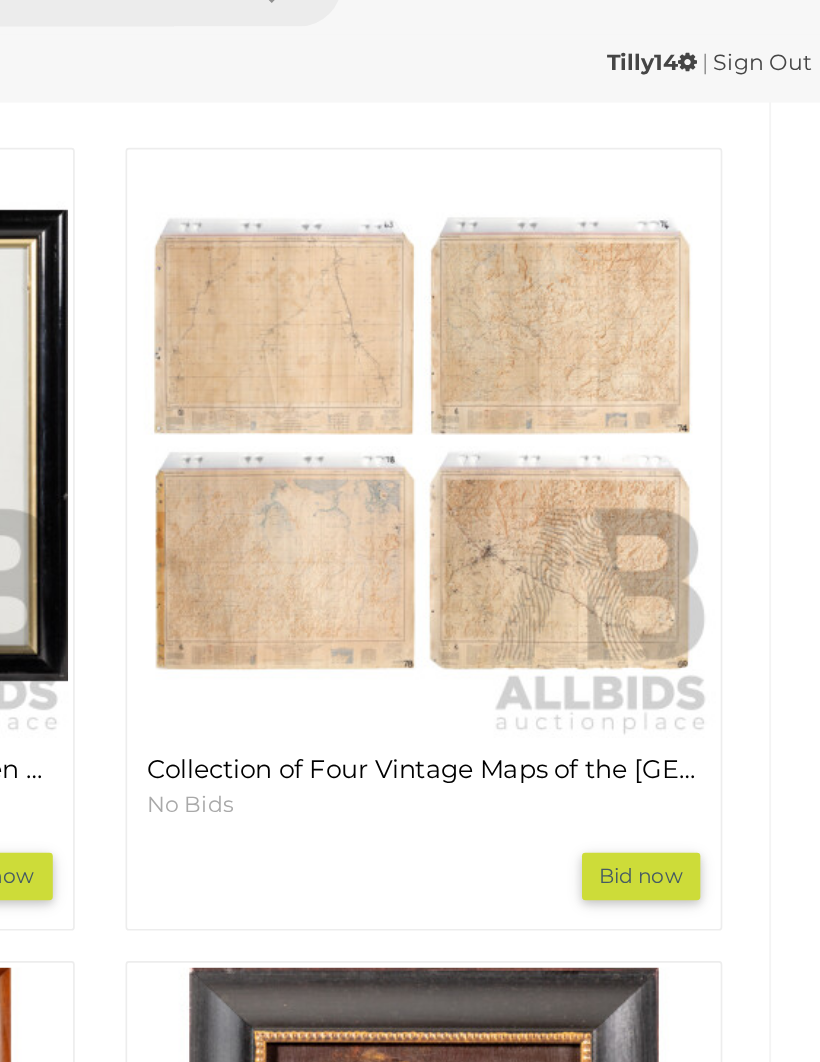 click on "Collection of Four Vintage Maps of the Northern Territory - Larrimah, Katherine, Mount Evelyn & Milingimbi, Paper on Canvas, 57 x 80 cm (largest) (4)" at bounding box center (586, 510) 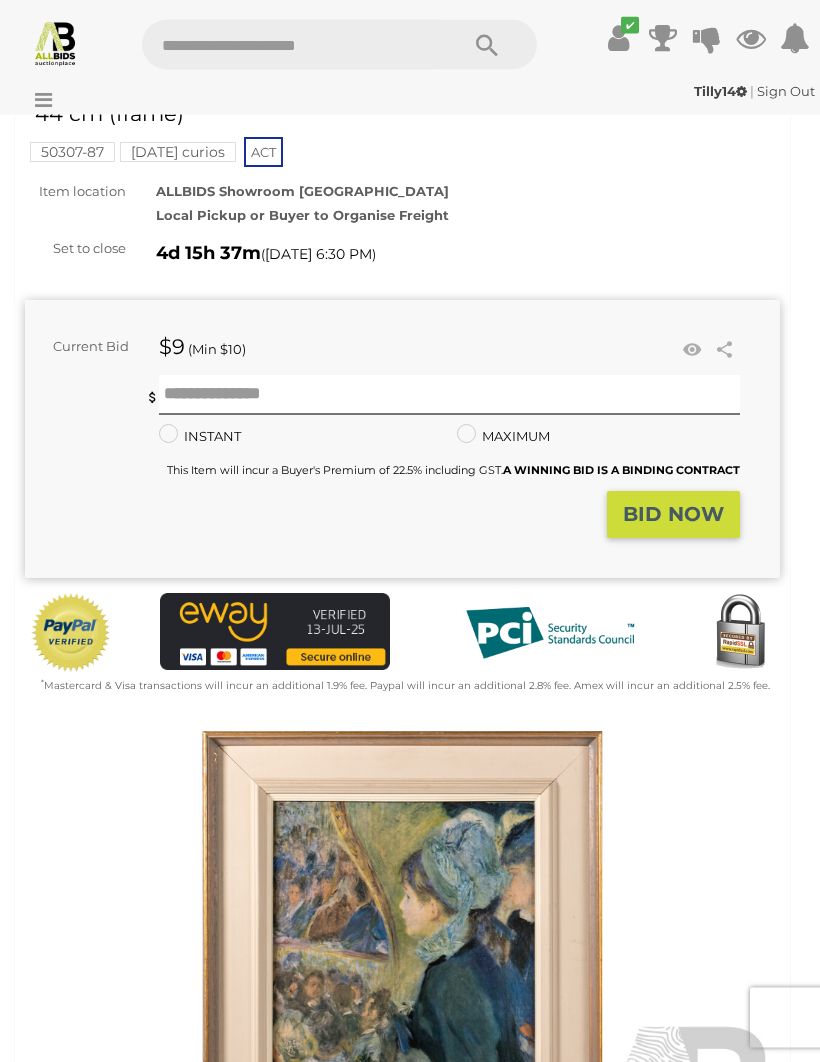 scroll, scrollTop: 0, scrollLeft: 0, axis: both 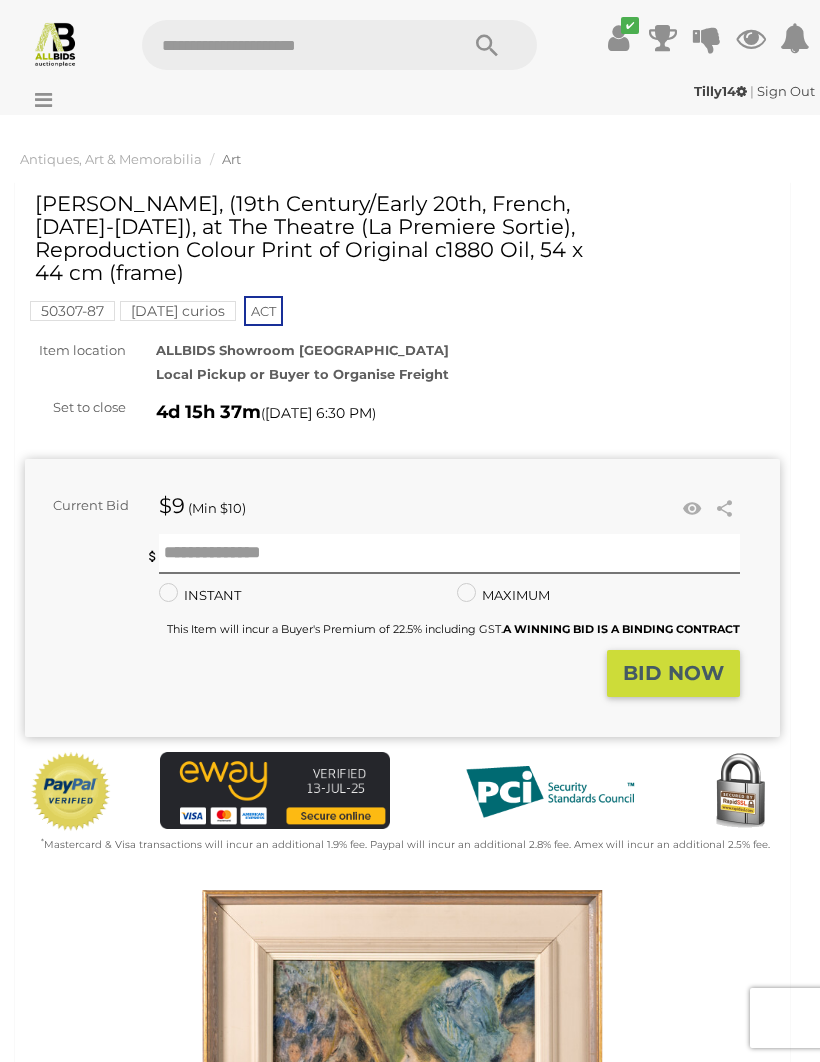 click at bounding box center [55, 43] 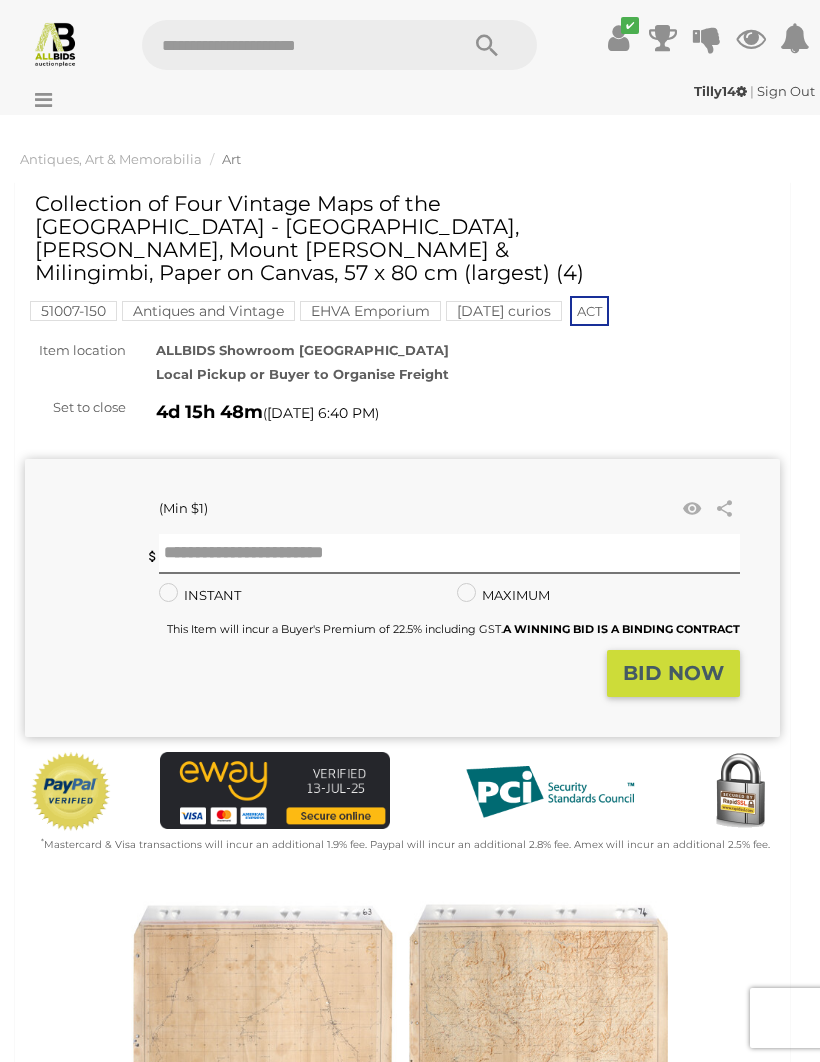 scroll, scrollTop: 0, scrollLeft: 0, axis: both 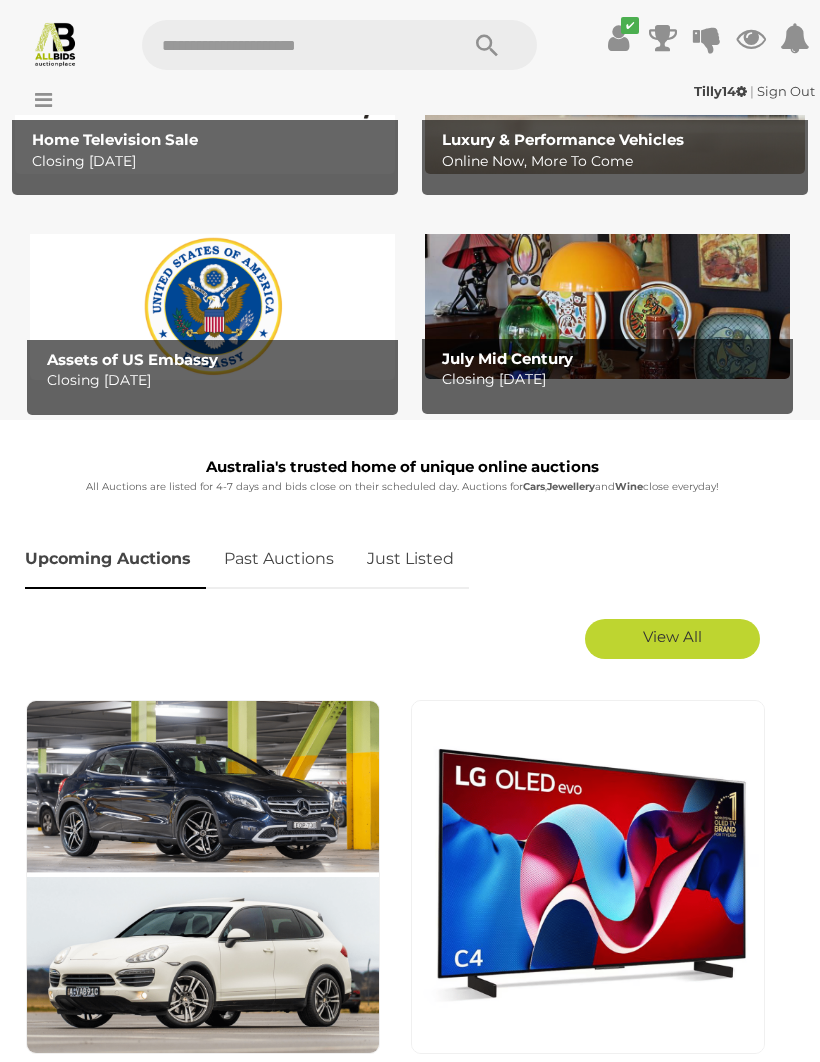click on "July Mid Century" at bounding box center [612, 359] 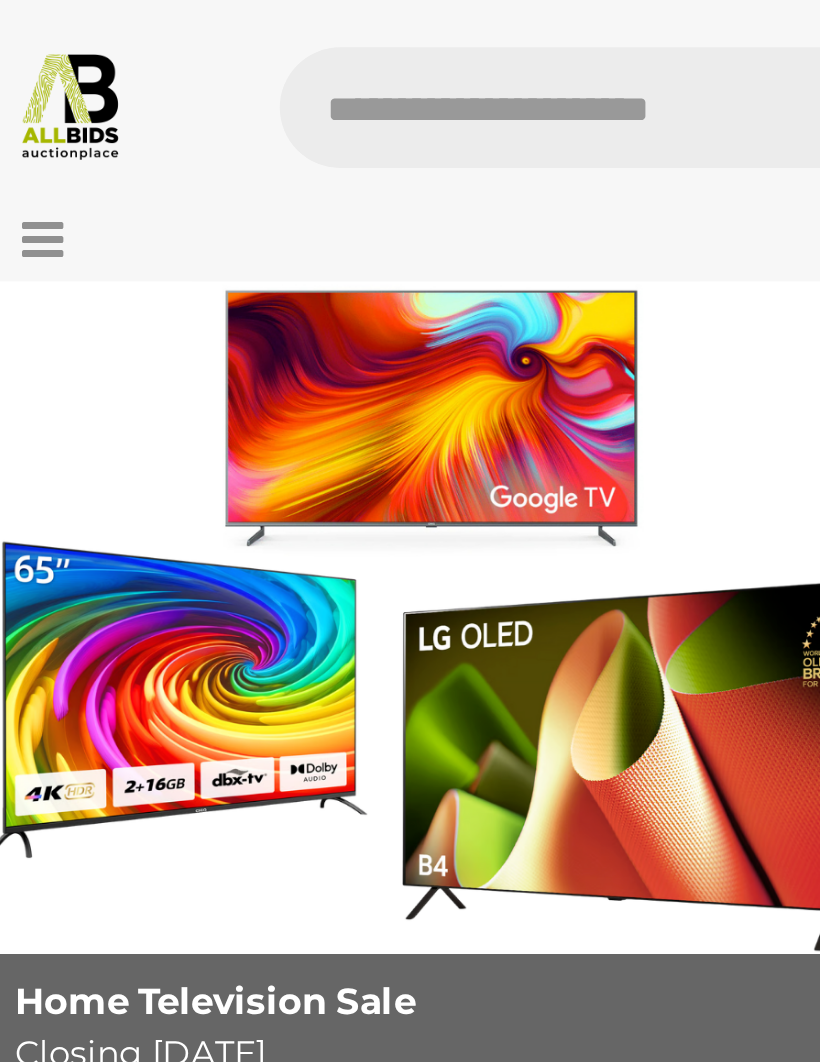 scroll, scrollTop: 0, scrollLeft: 0, axis: both 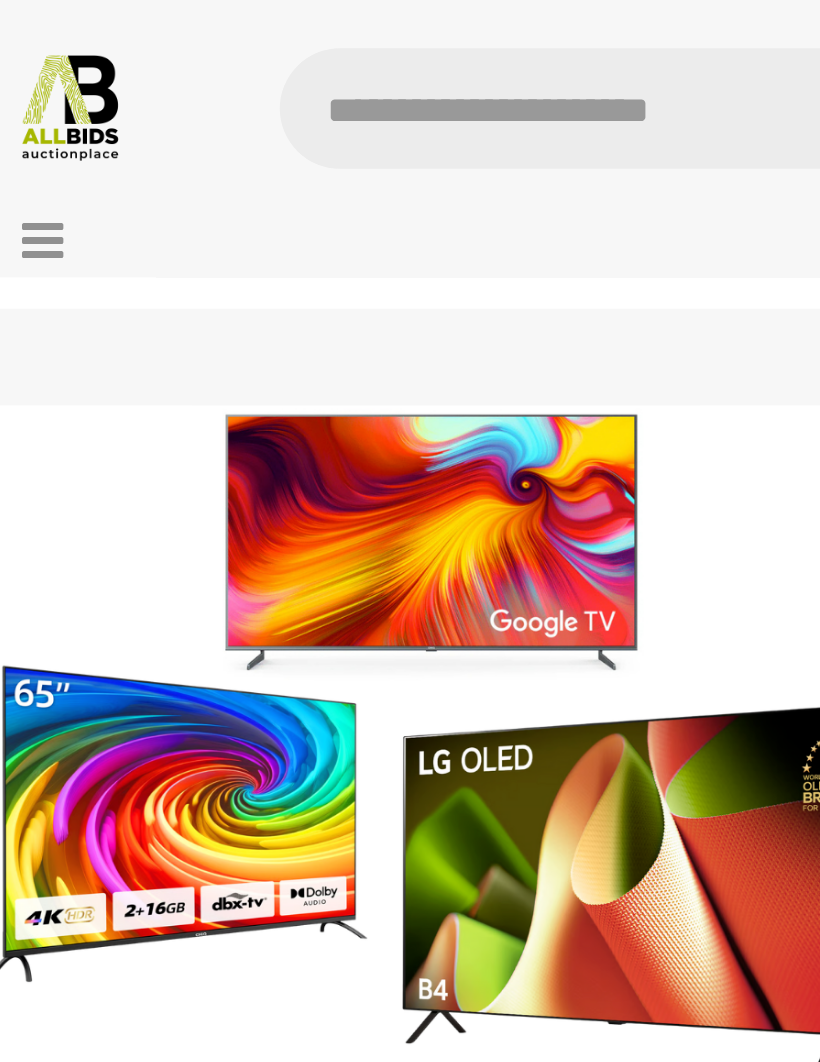 click at bounding box center [38, 100] 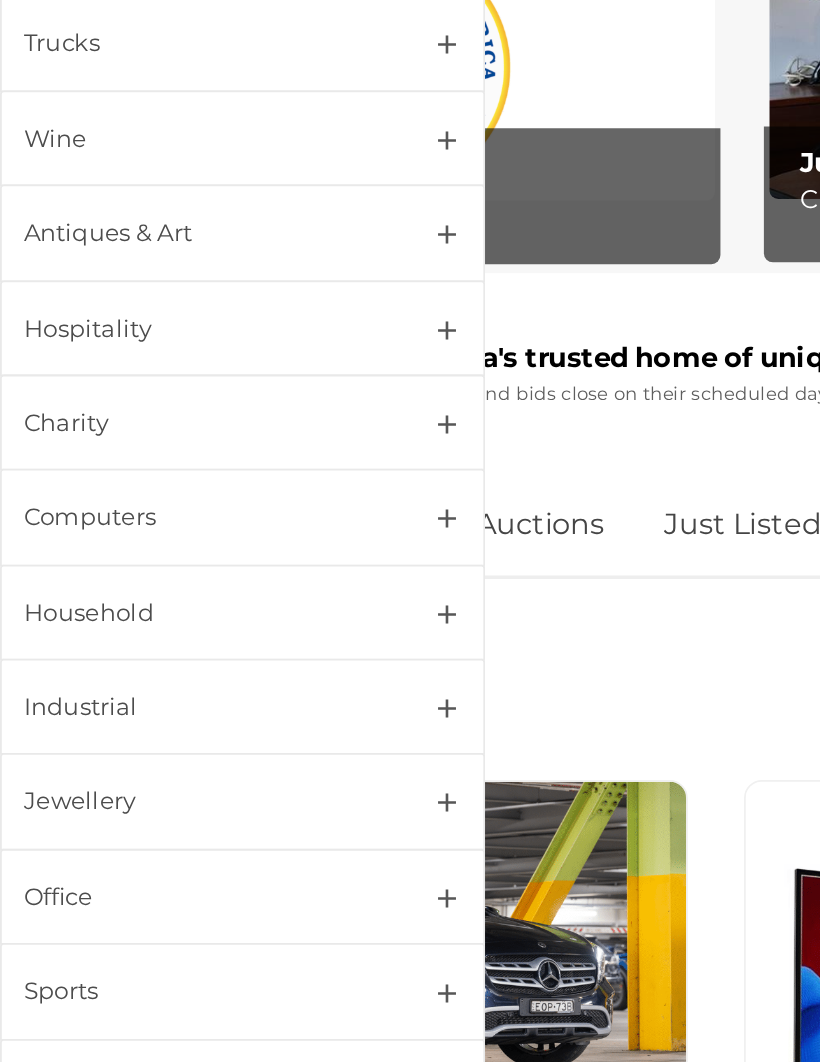 scroll, scrollTop: 161, scrollLeft: 0, axis: vertical 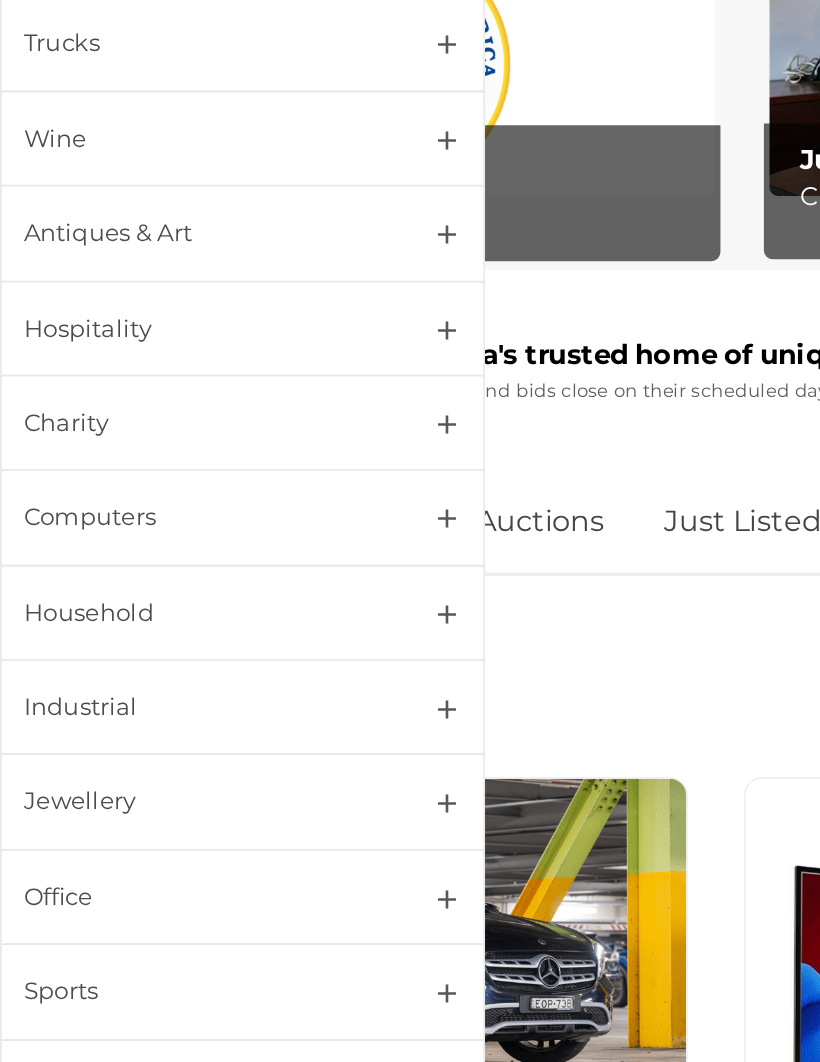 click on "Antiques & Art" at bounding box center [134, 565] 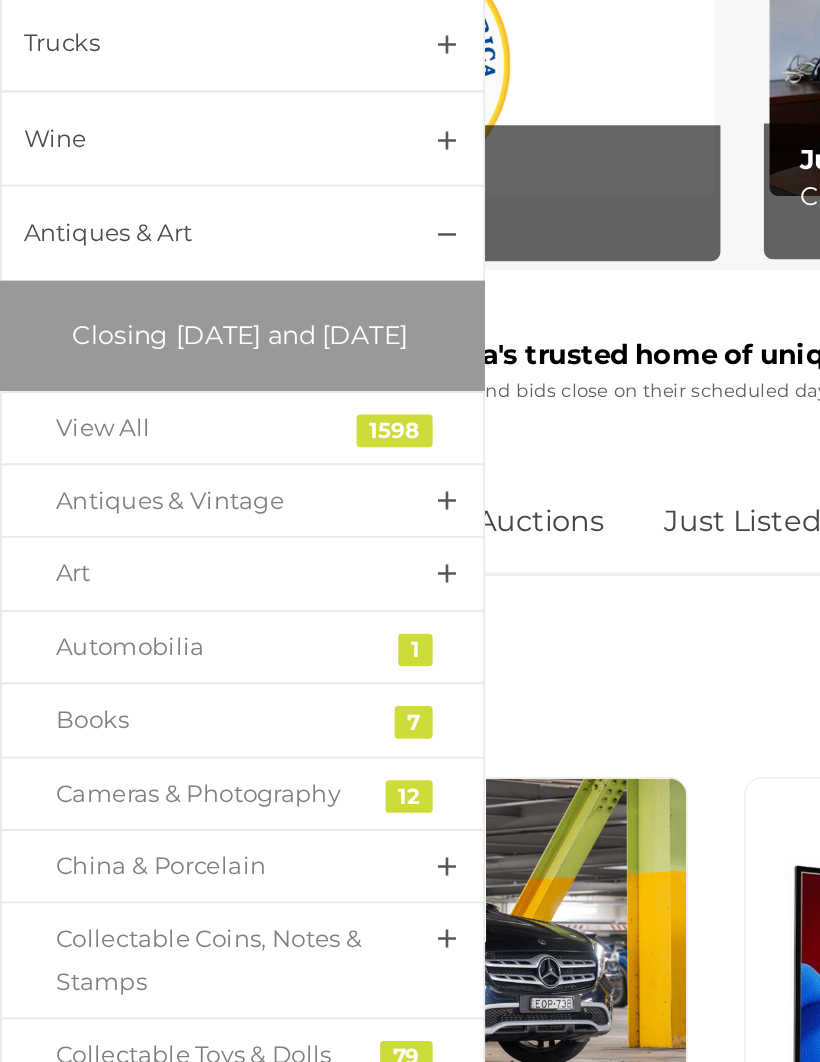 click on "Closing [DATE] and [DATE]" at bounding box center (132, 622) 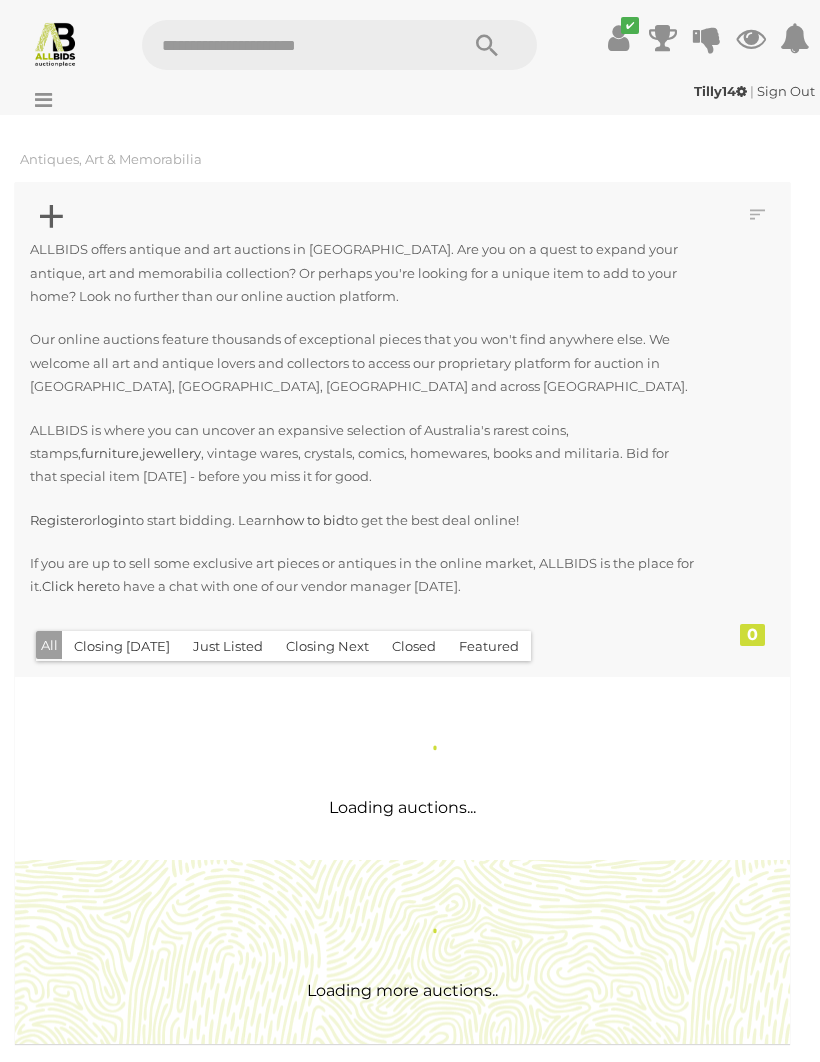 scroll, scrollTop: 0, scrollLeft: 0, axis: both 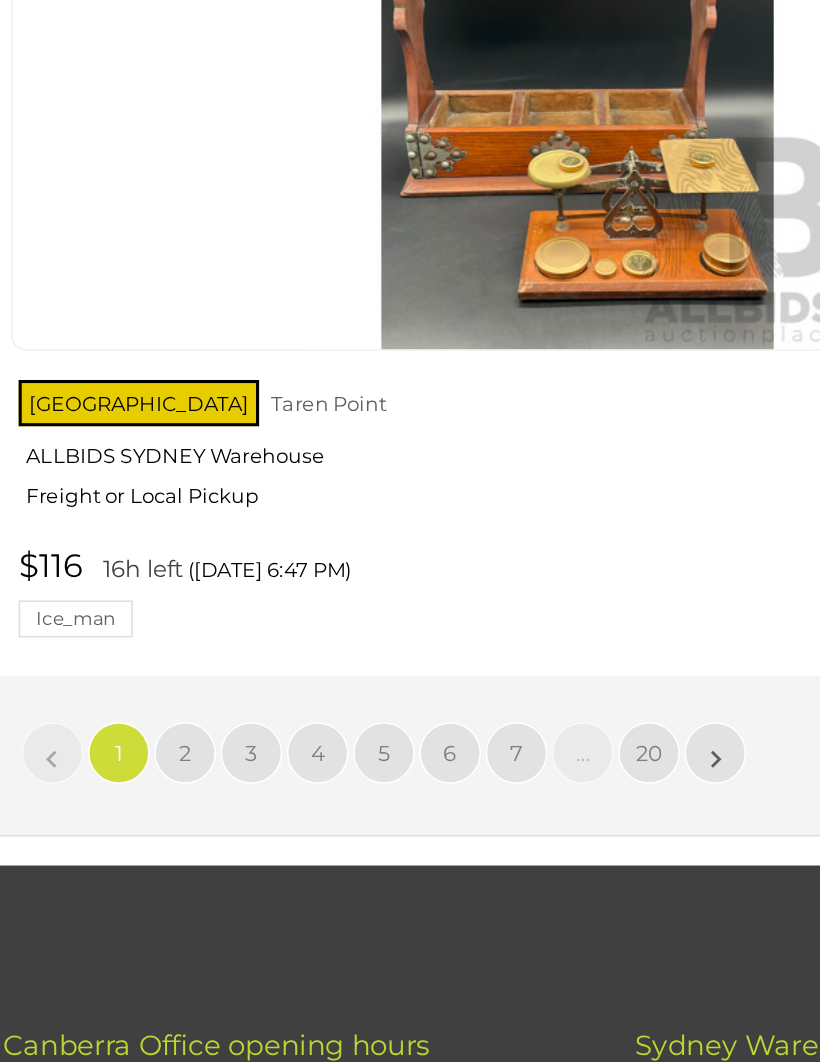 click on "6" at bounding box center [320, 650] 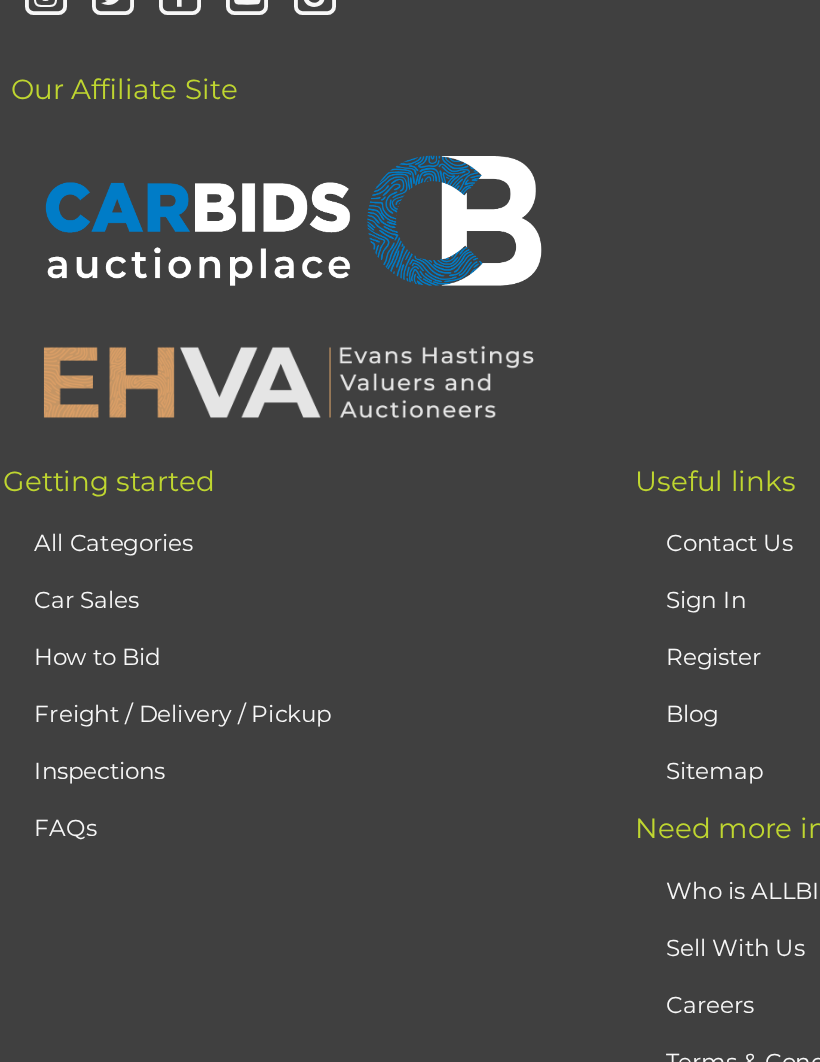 scroll, scrollTop: 471, scrollLeft: 0, axis: vertical 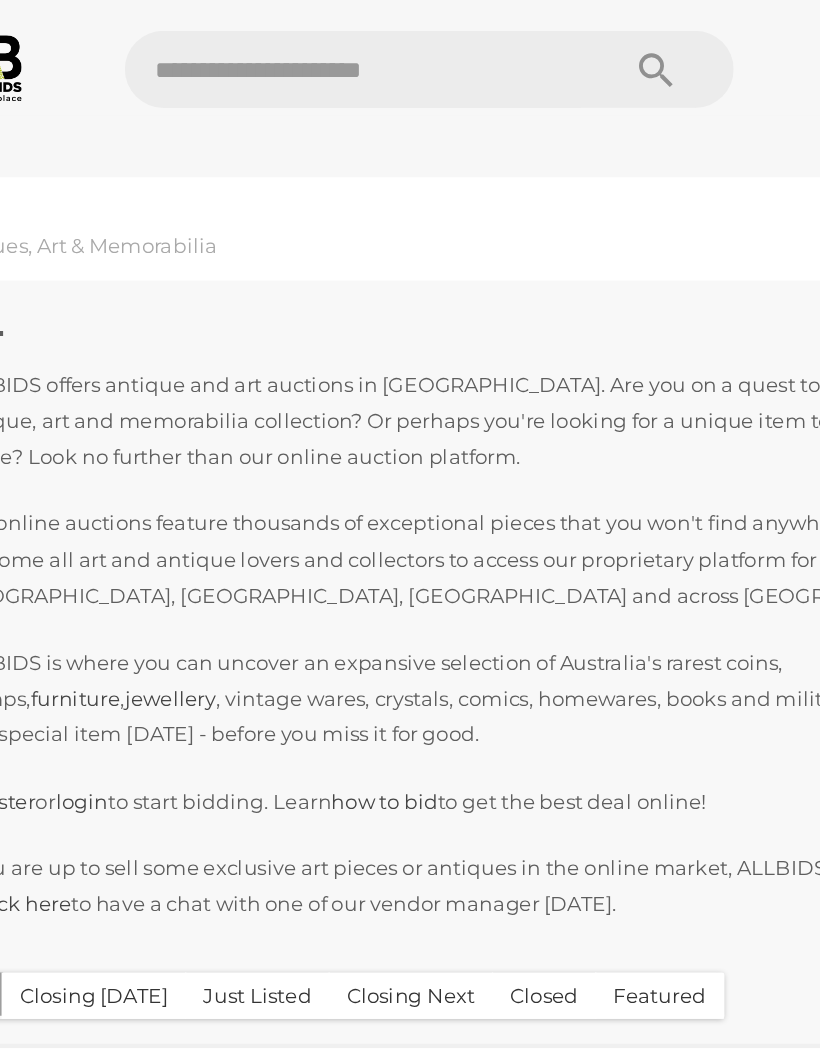 click at bounding box center (290, 45) 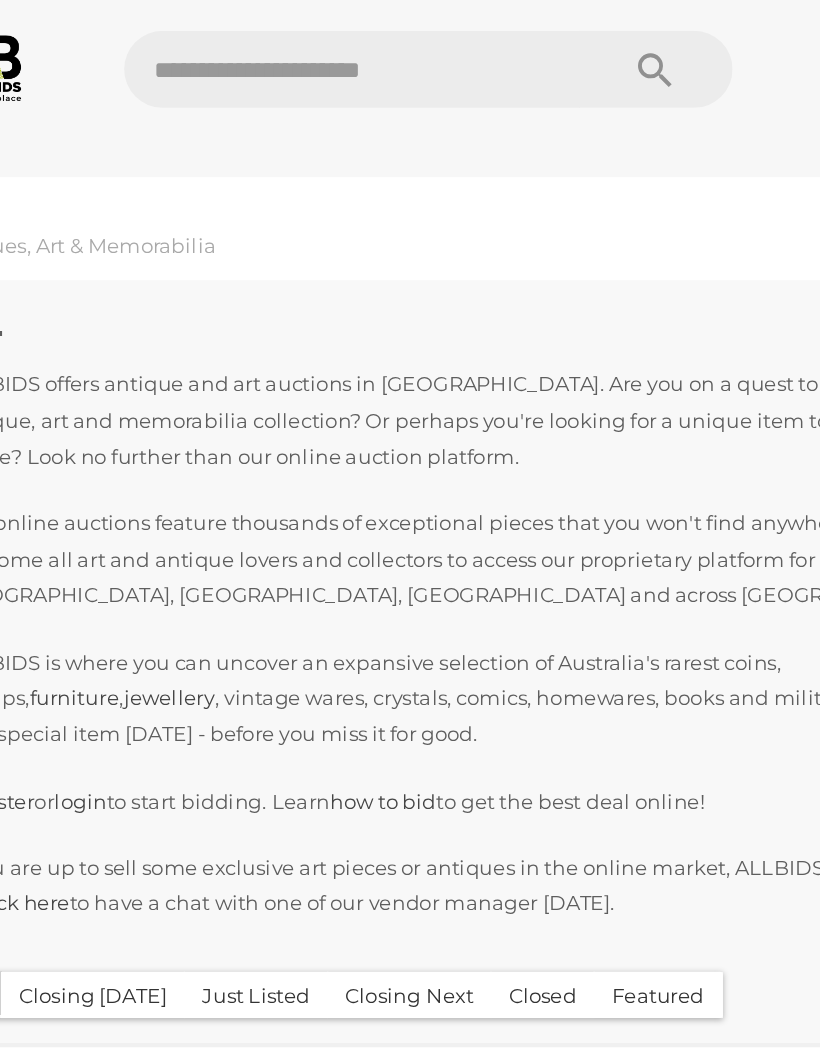 click at bounding box center [290, 45] 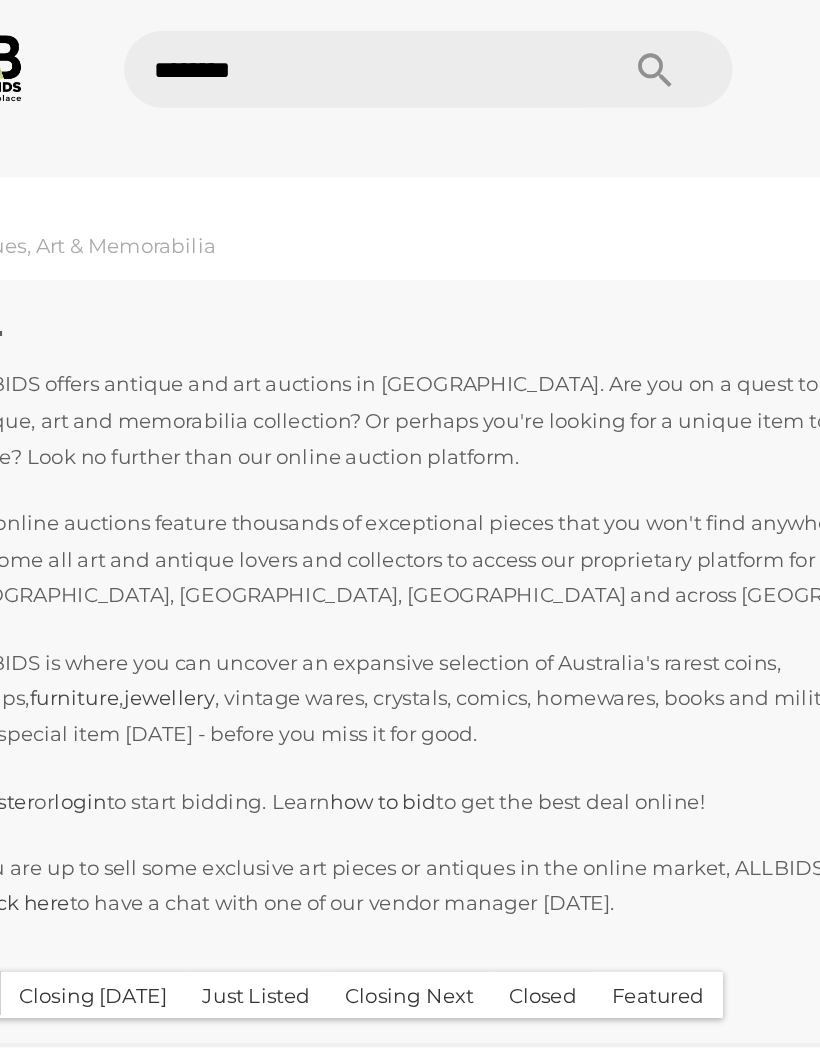 type on "********" 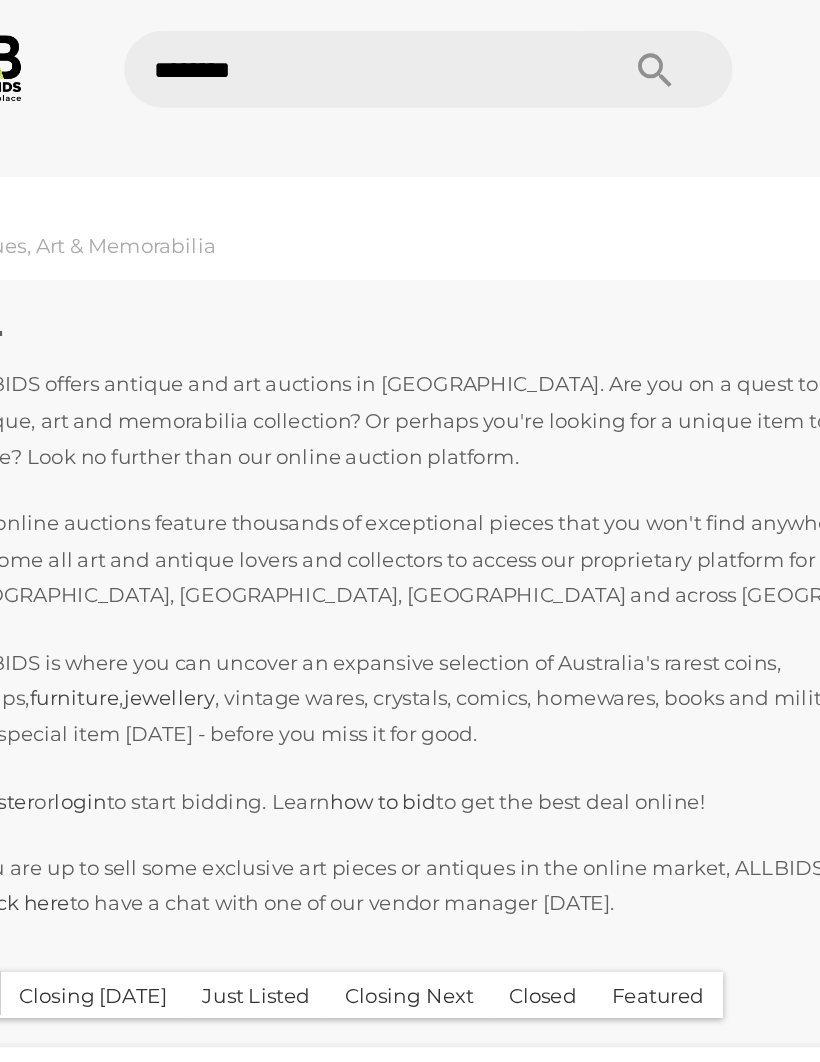 click at bounding box center [487, 46] 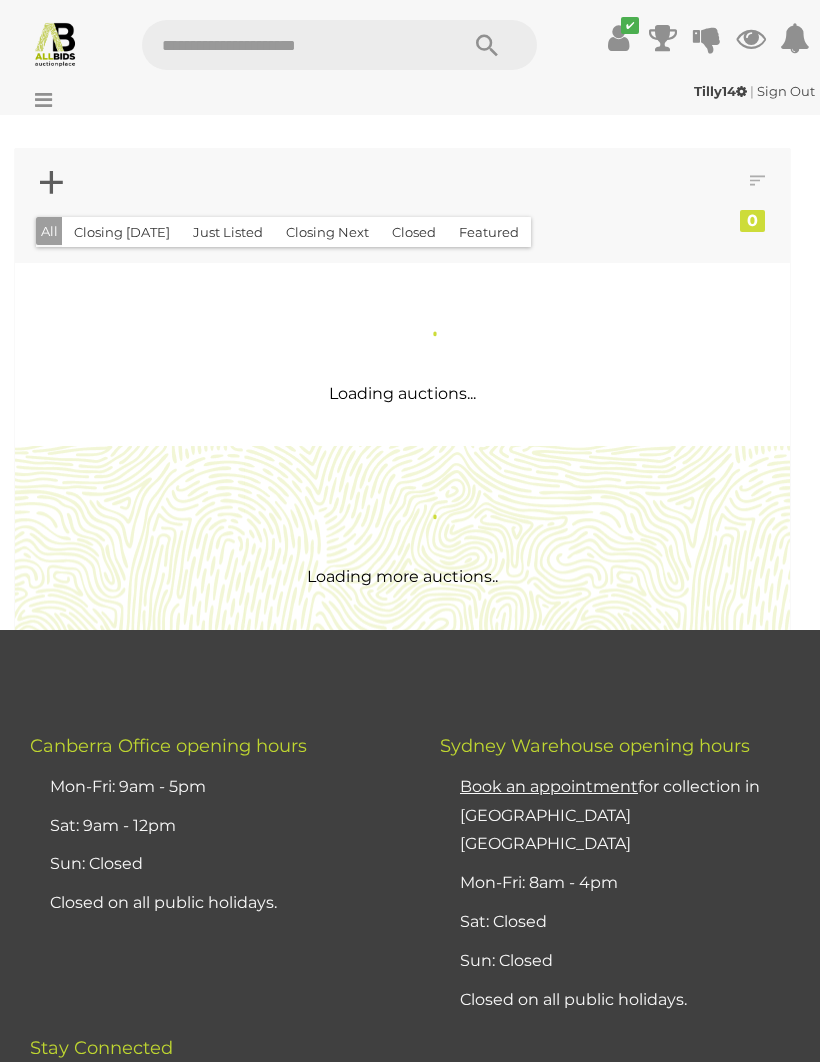 scroll, scrollTop: 0, scrollLeft: 0, axis: both 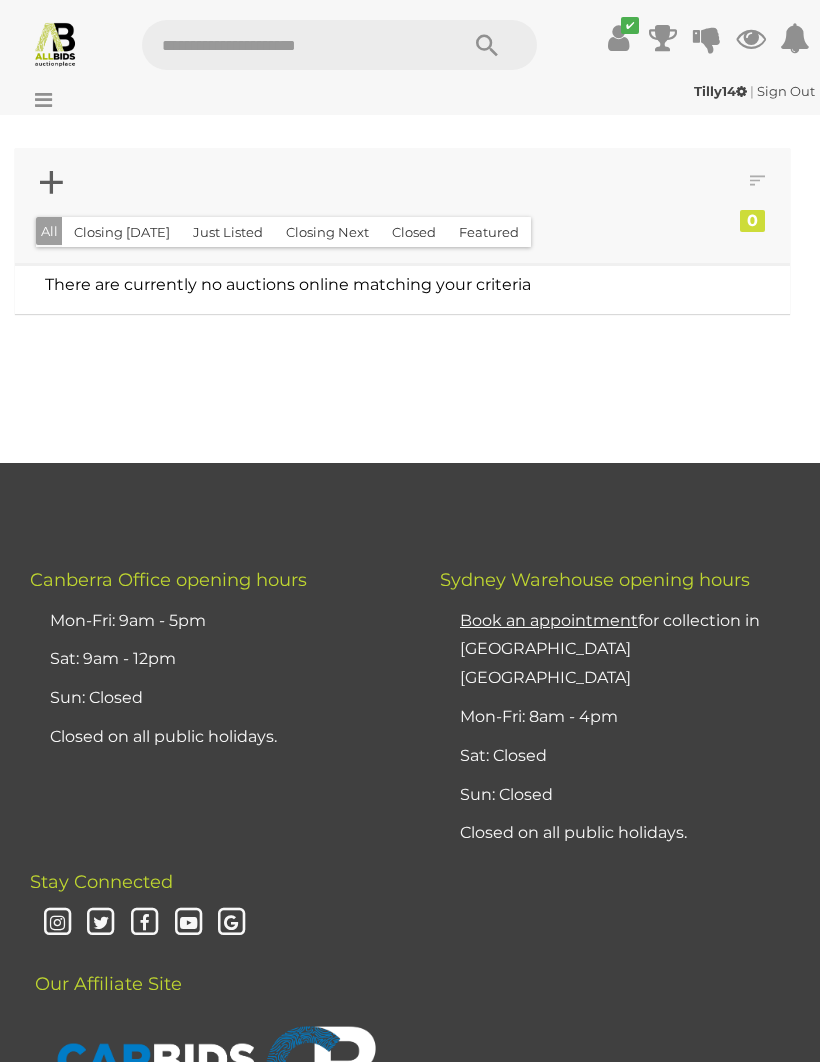 click at bounding box center [290, 45] 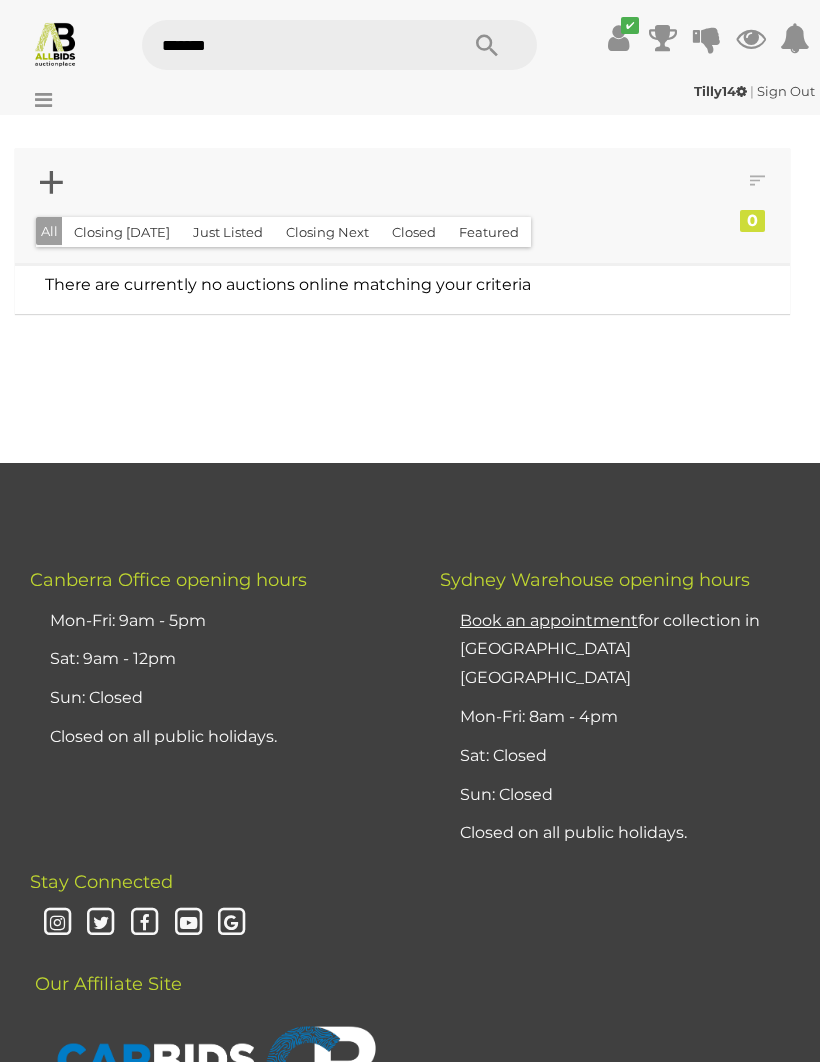 type on "*******" 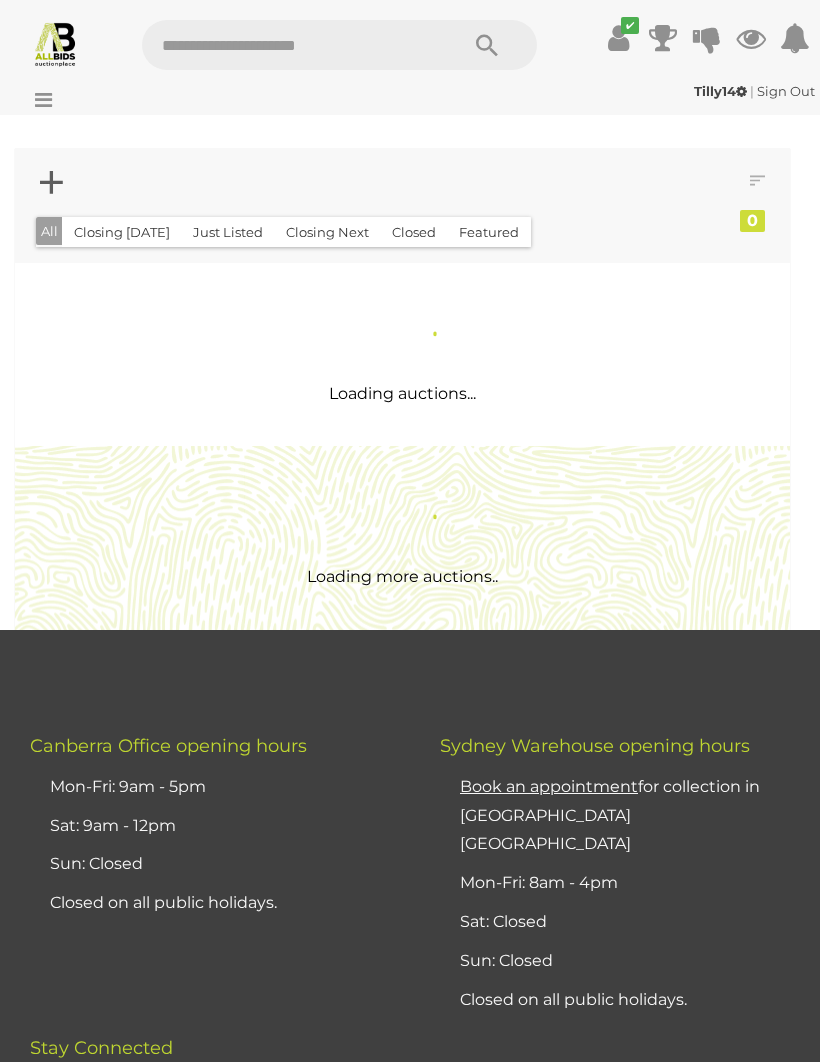 scroll, scrollTop: 0, scrollLeft: 0, axis: both 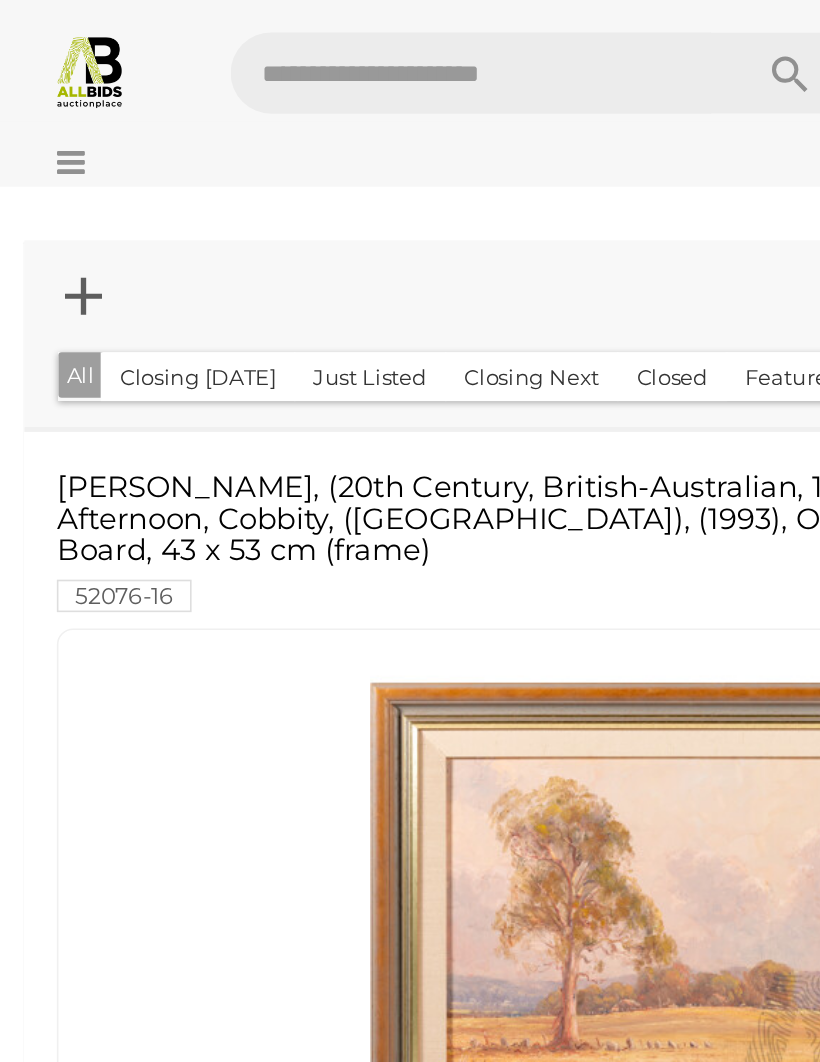 click at bounding box center [290, 45] 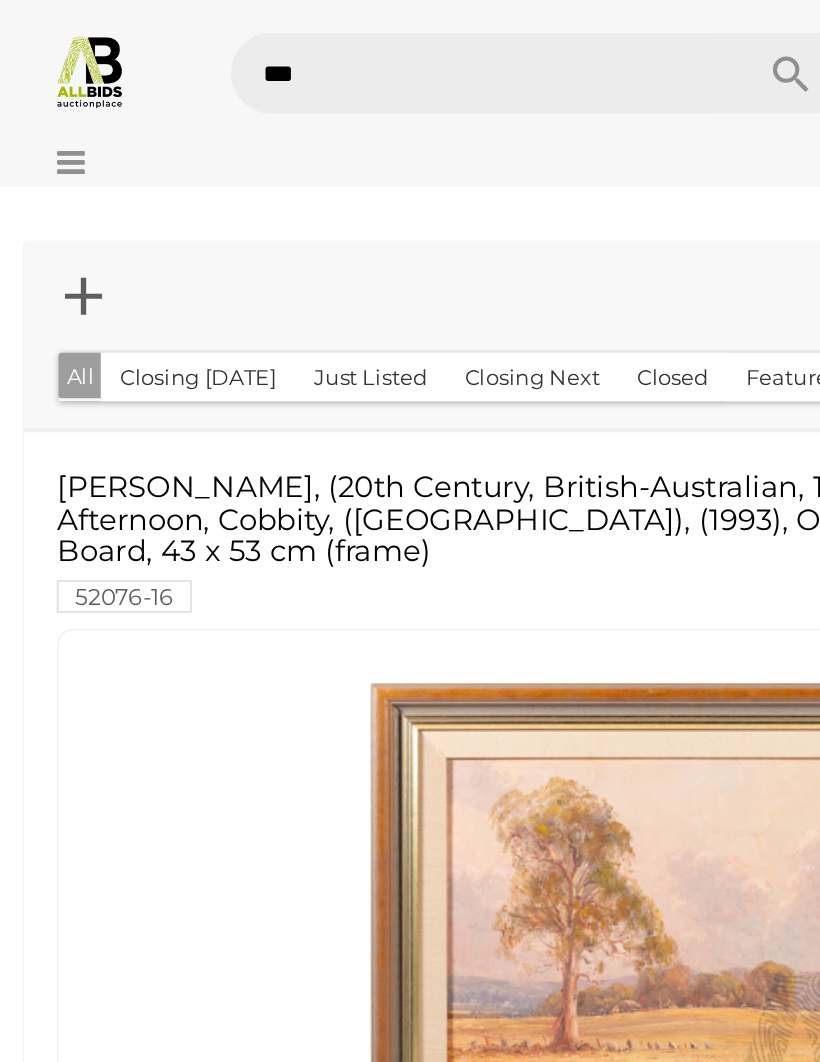 type on "****" 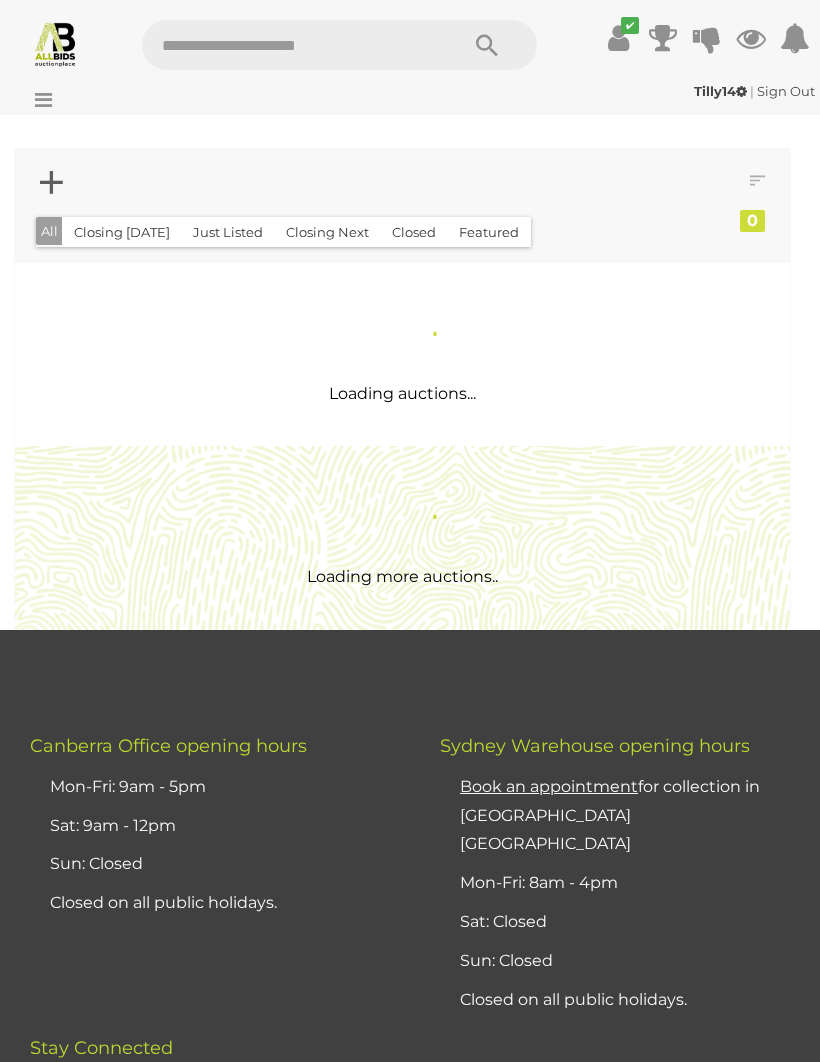scroll, scrollTop: 0, scrollLeft: 0, axis: both 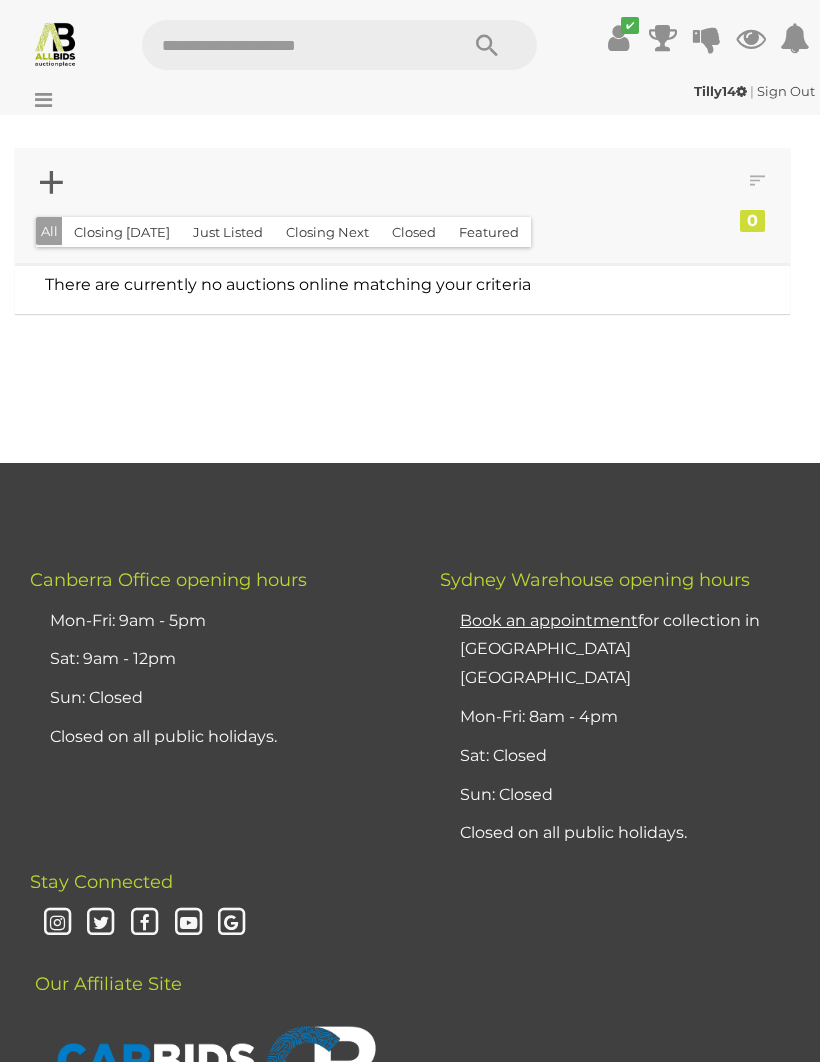 click at bounding box center [290, 45] 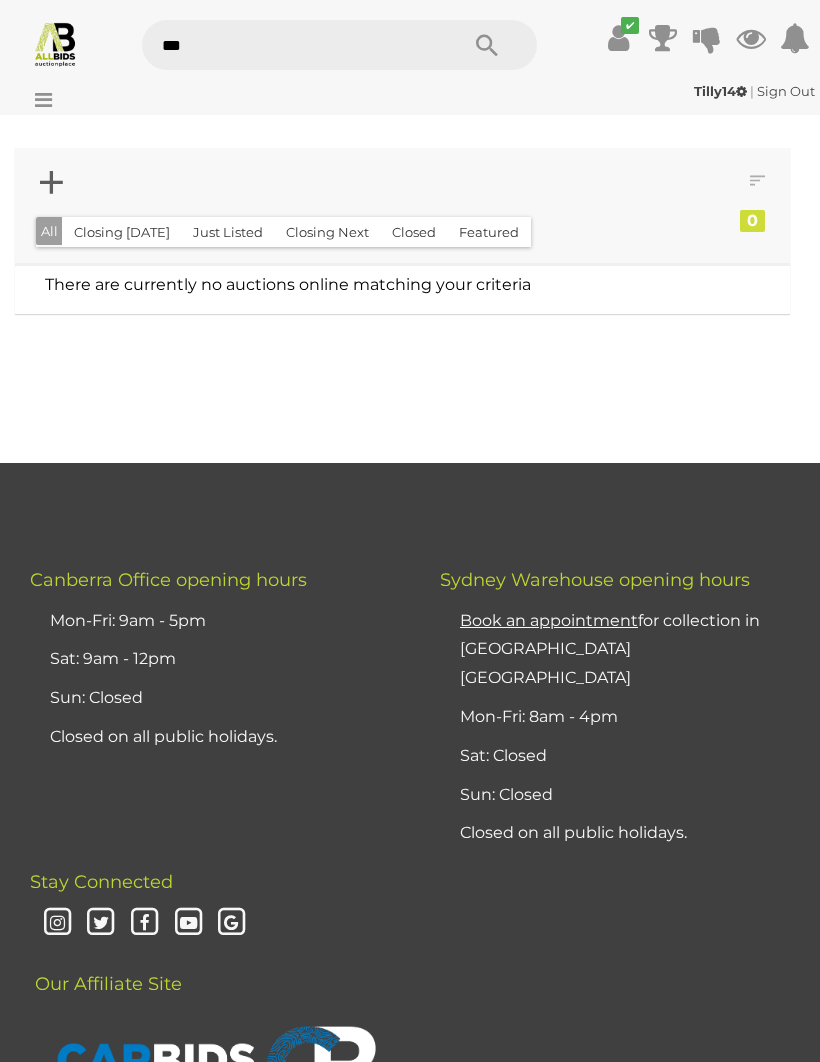 type on "****" 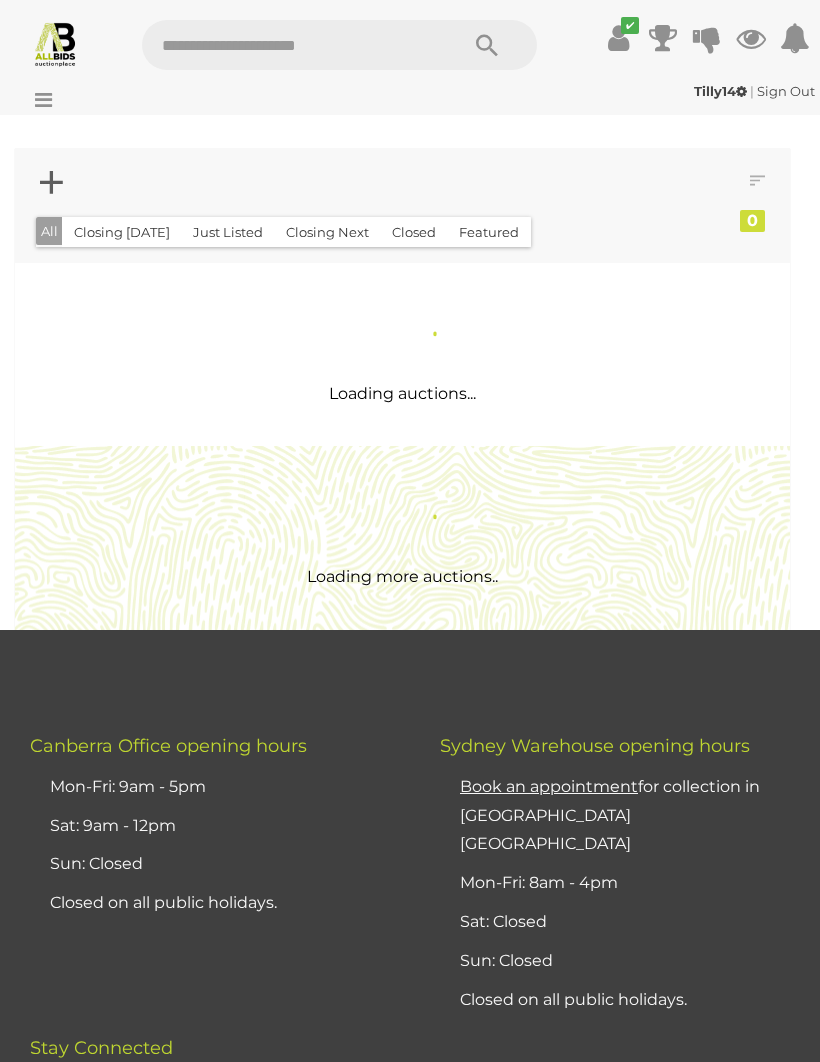 scroll, scrollTop: 0, scrollLeft: 0, axis: both 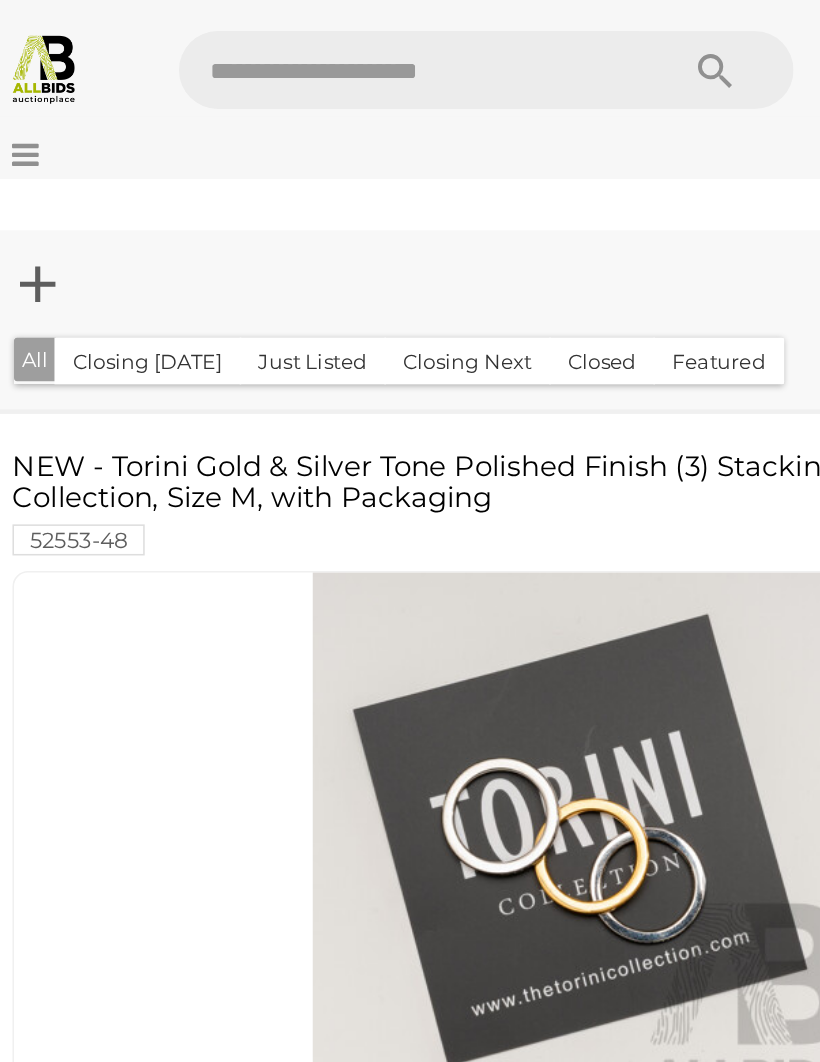 click at bounding box center [55, 43] 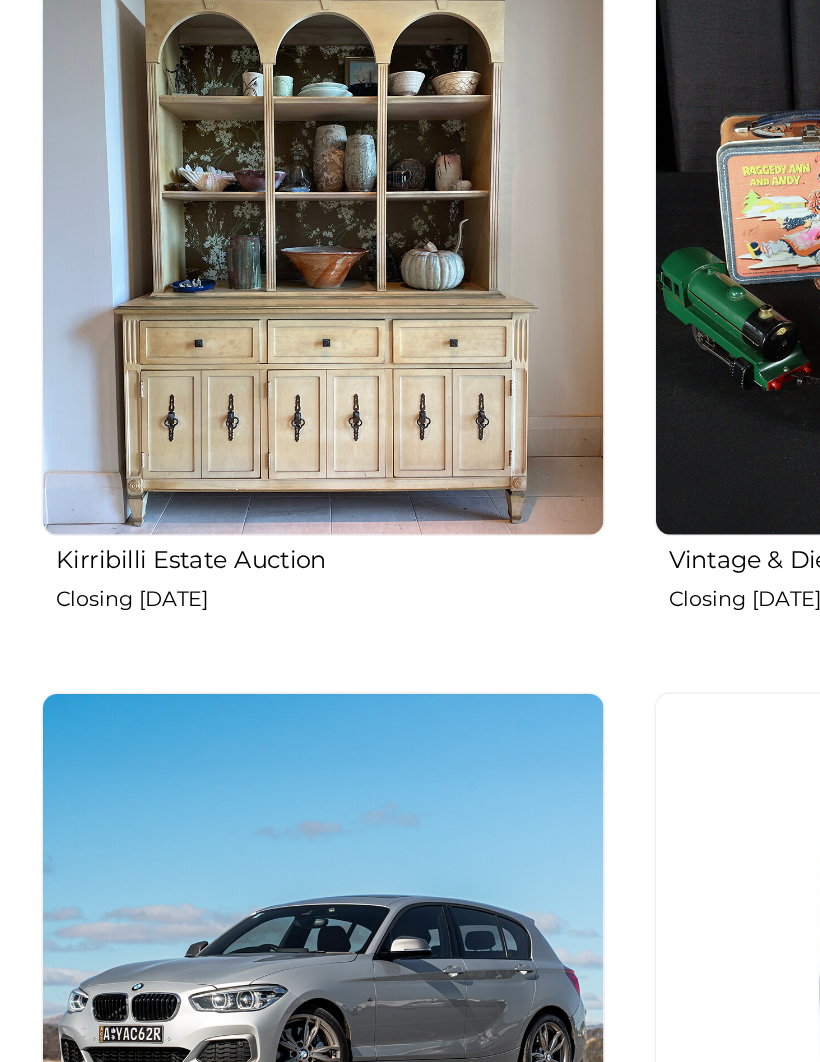 scroll, scrollTop: 1598, scrollLeft: 0, axis: vertical 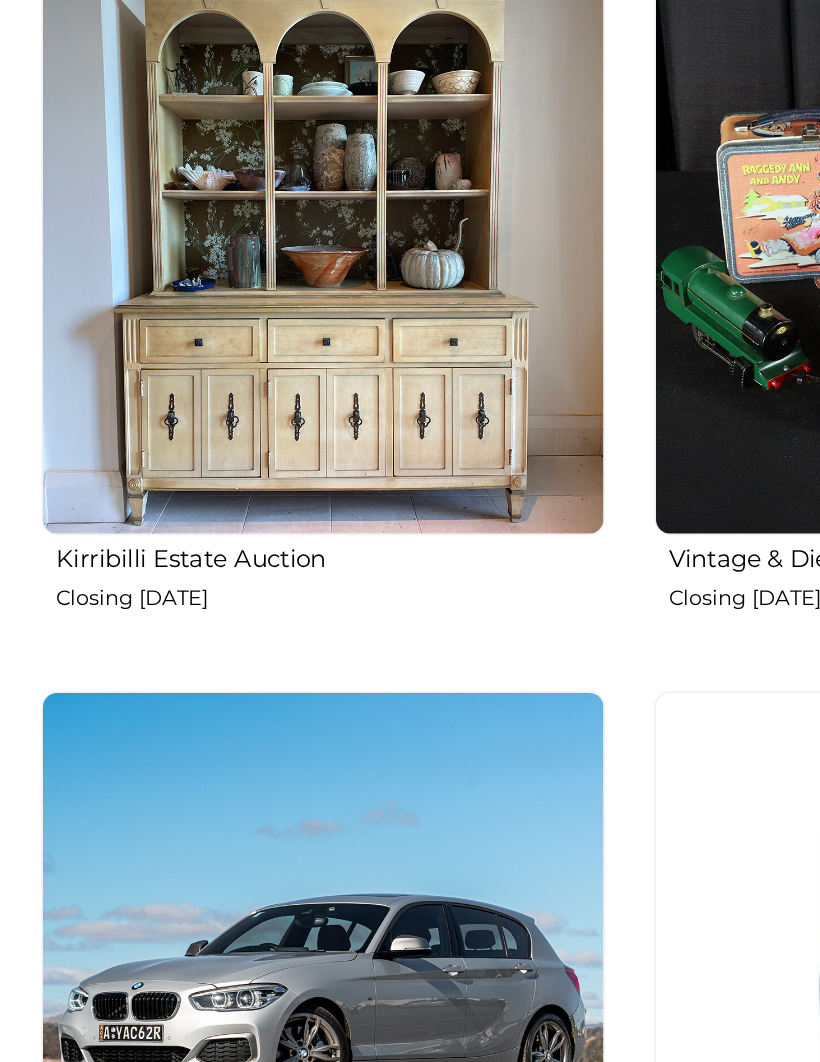 click on "Kirribilli Estate Auction" at bounding box center [207, 700] 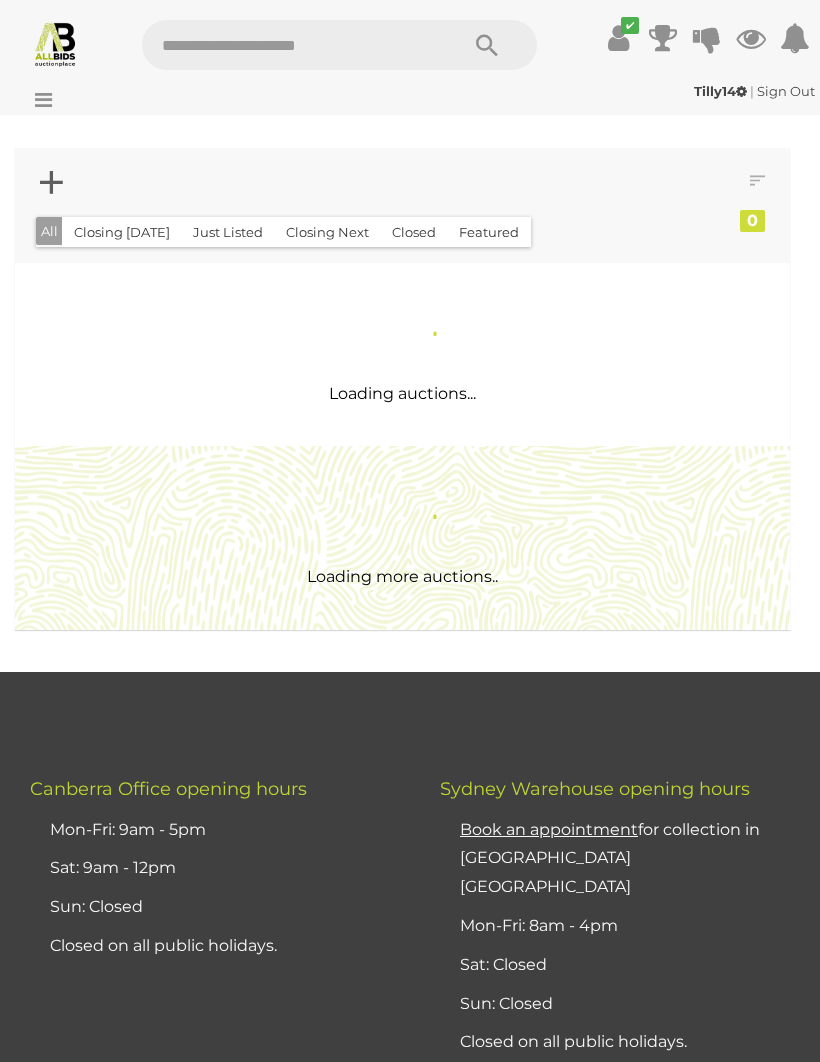 scroll, scrollTop: 0, scrollLeft: 0, axis: both 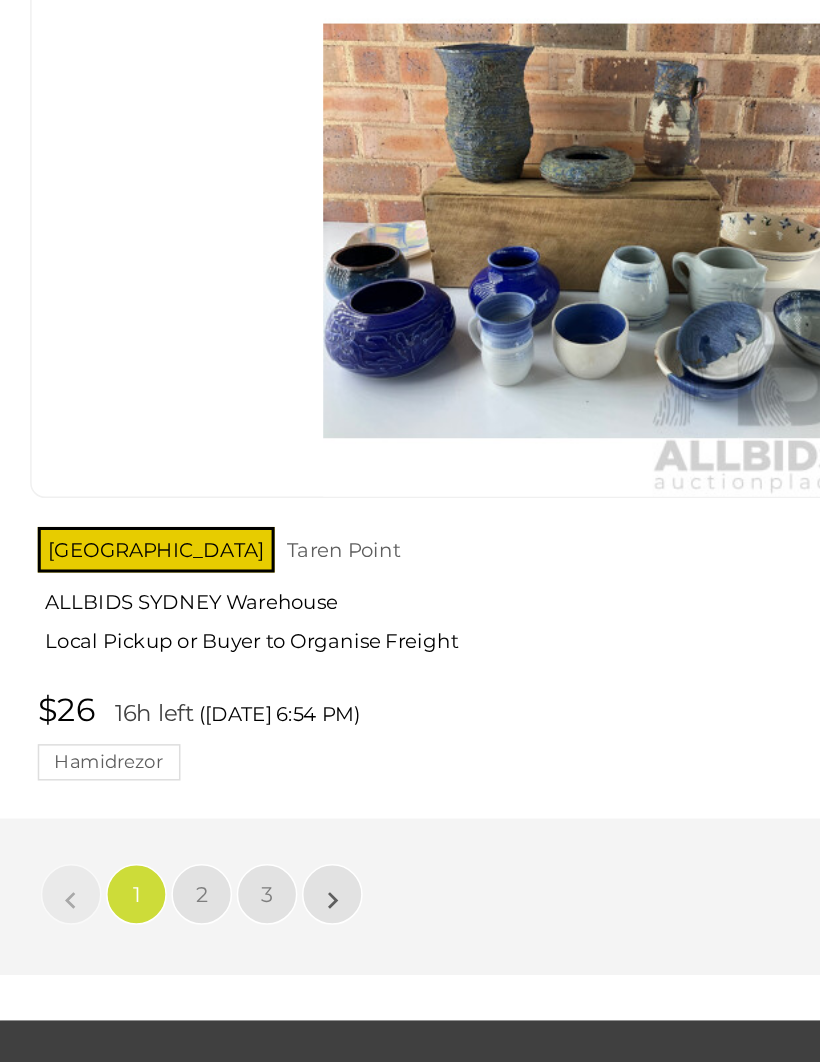click on "2" at bounding box center [148, 906] 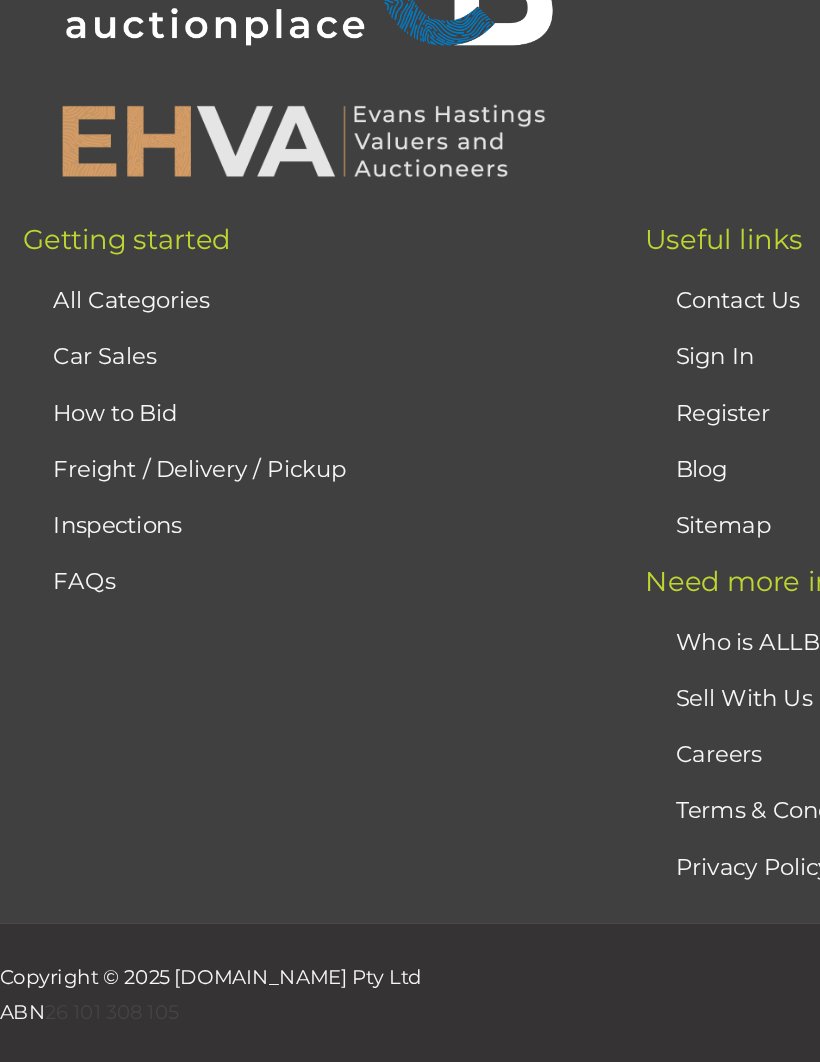 scroll, scrollTop: 61, scrollLeft: 0, axis: vertical 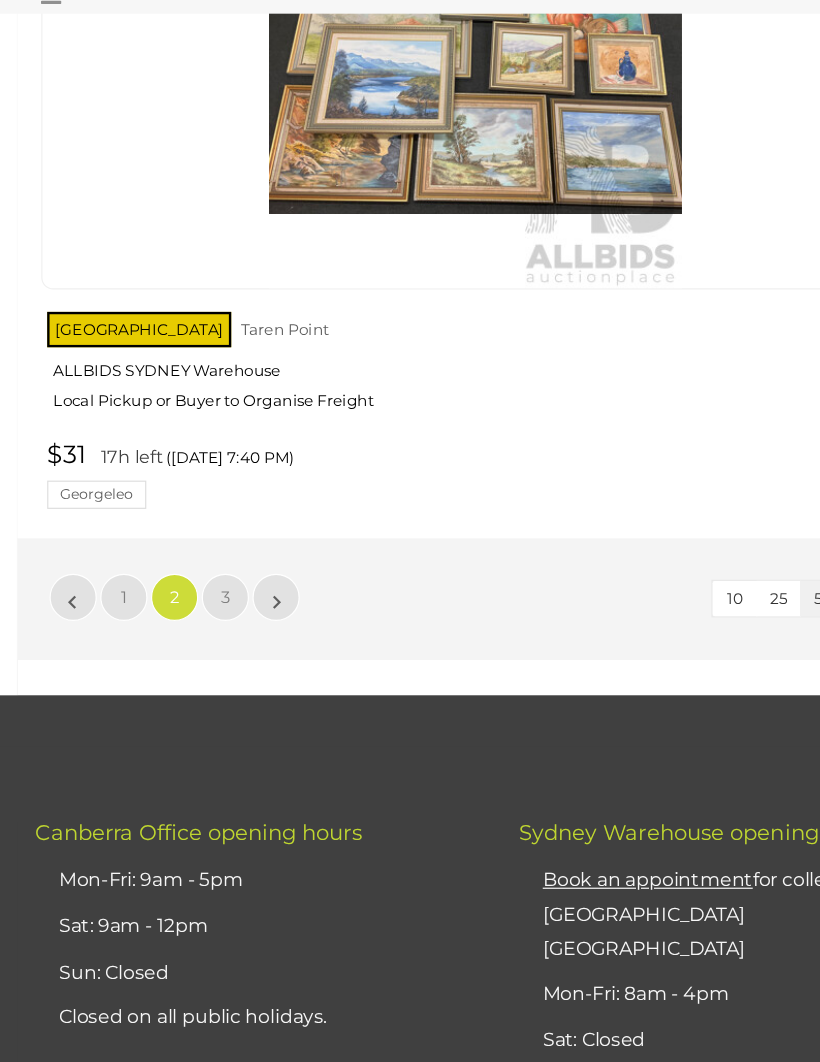 click on "3" at bounding box center (191, 610) 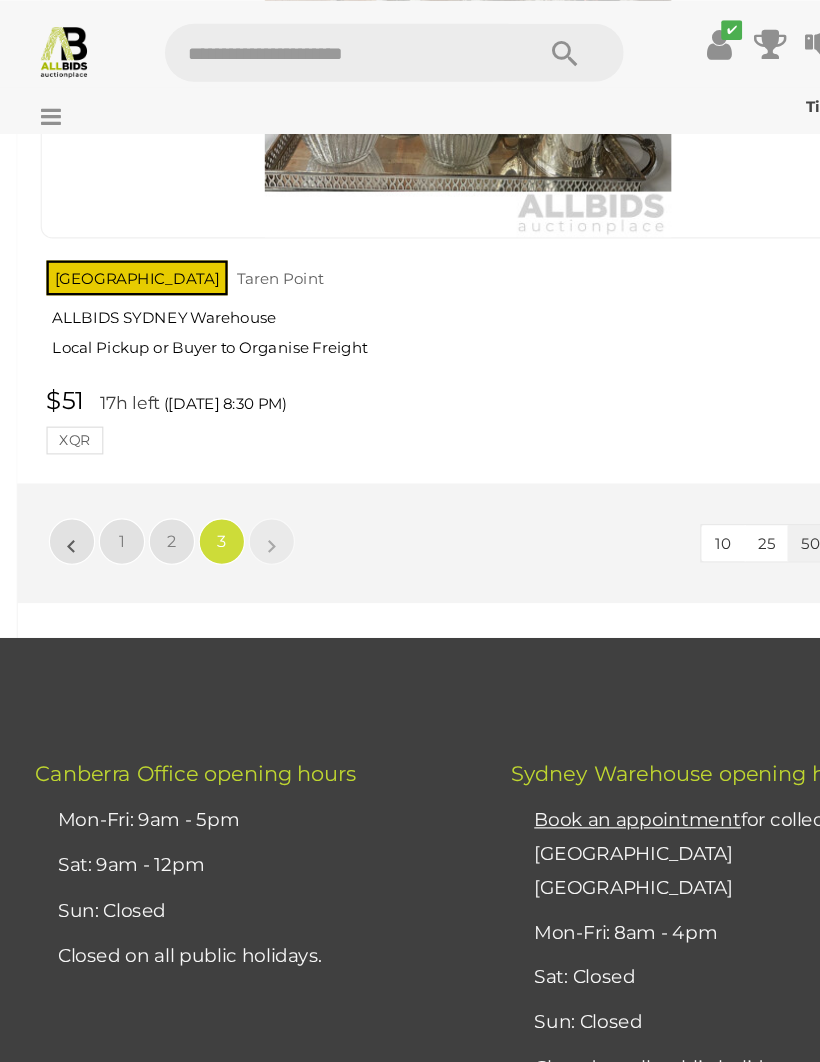 scroll, scrollTop: 32155, scrollLeft: 0, axis: vertical 